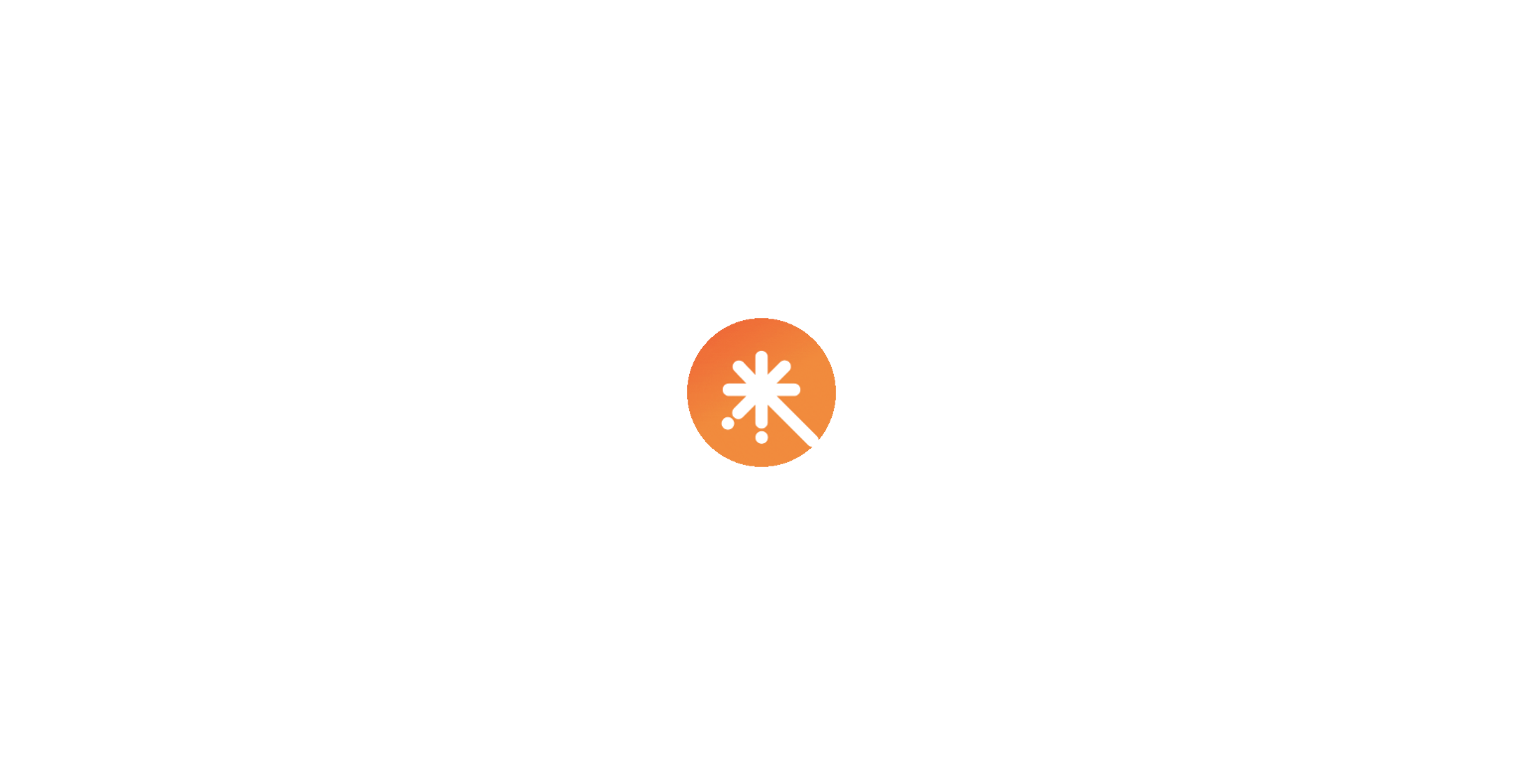 scroll, scrollTop: 0, scrollLeft: 0, axis: both 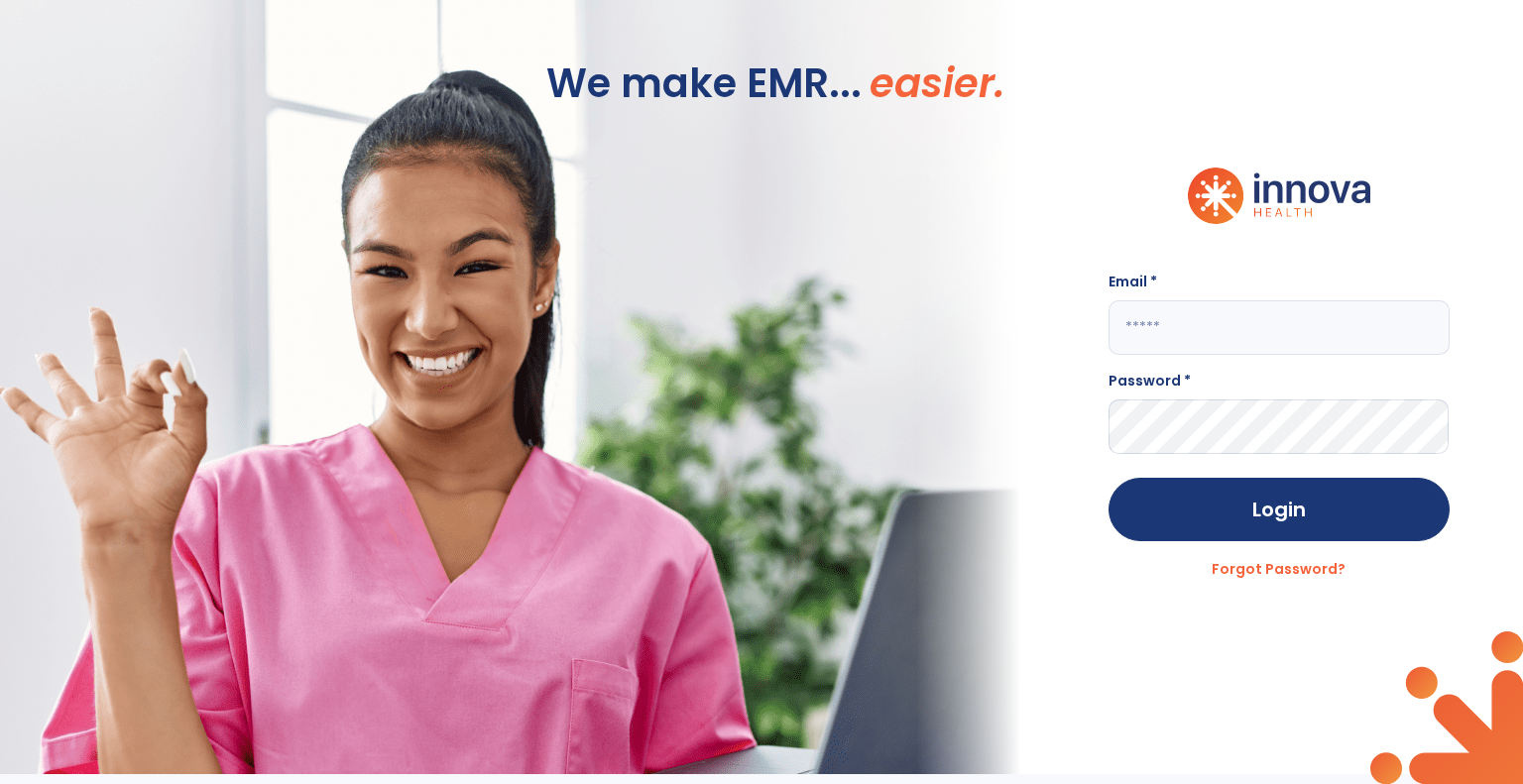 click 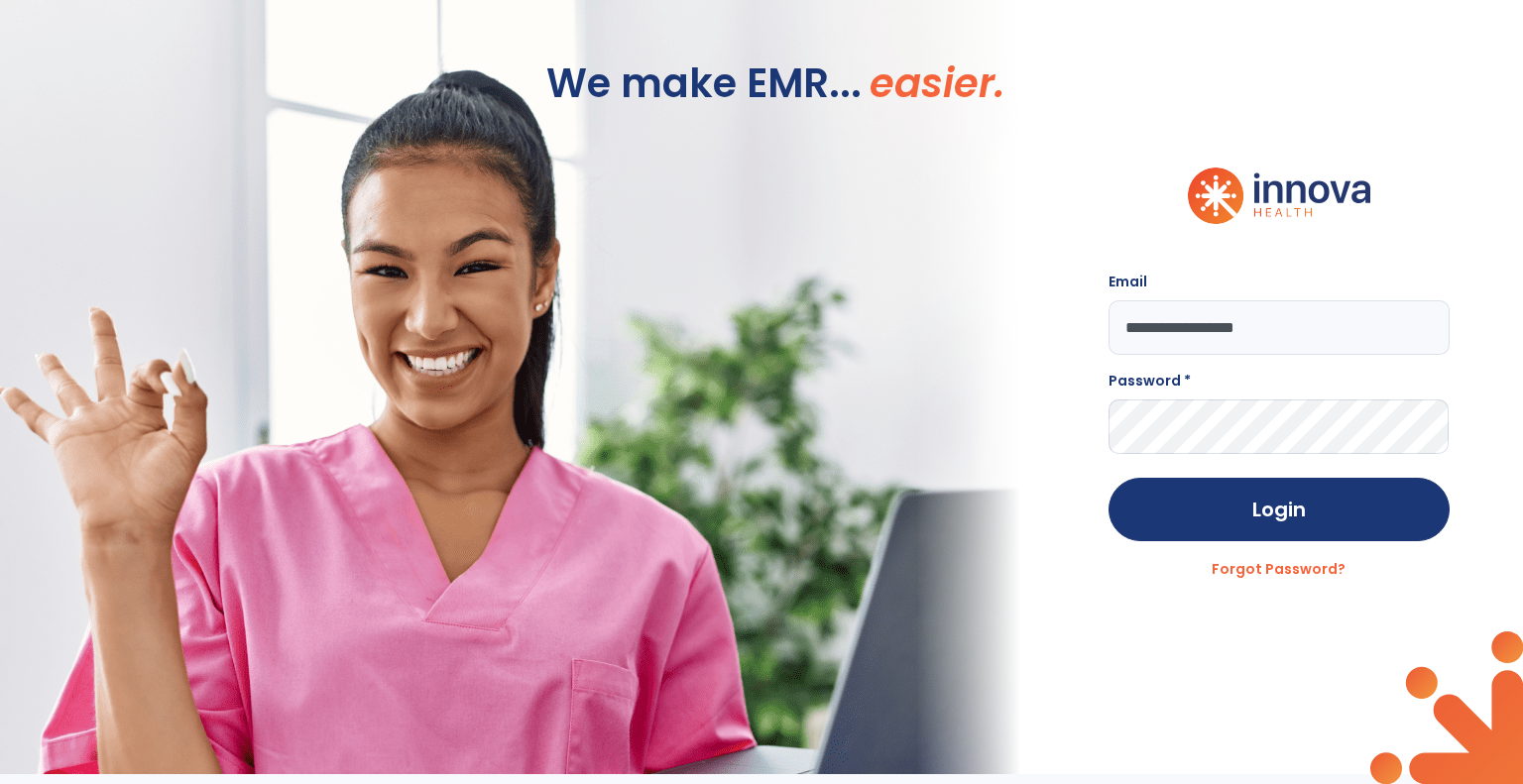 type on "**********" 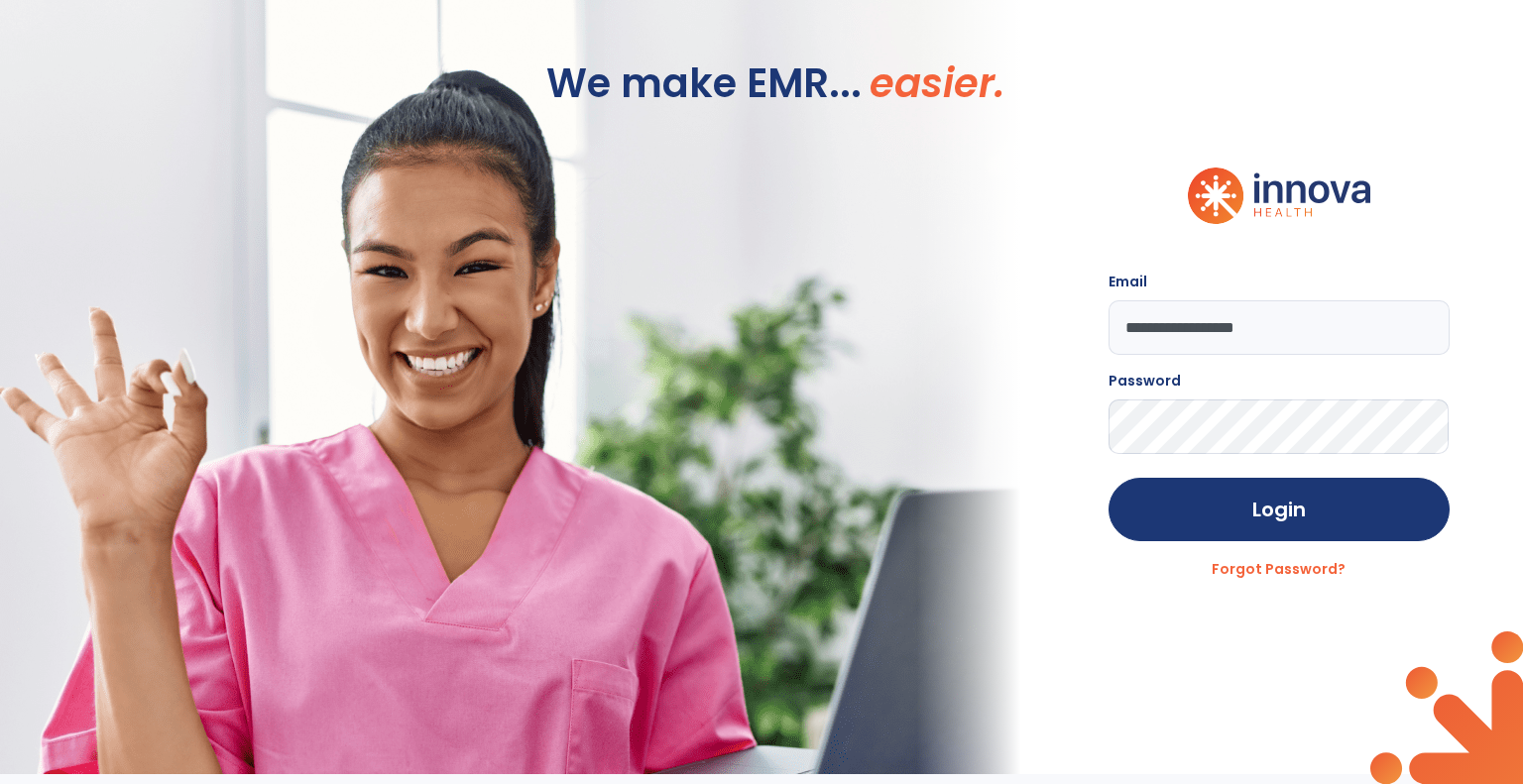 click on "Login" 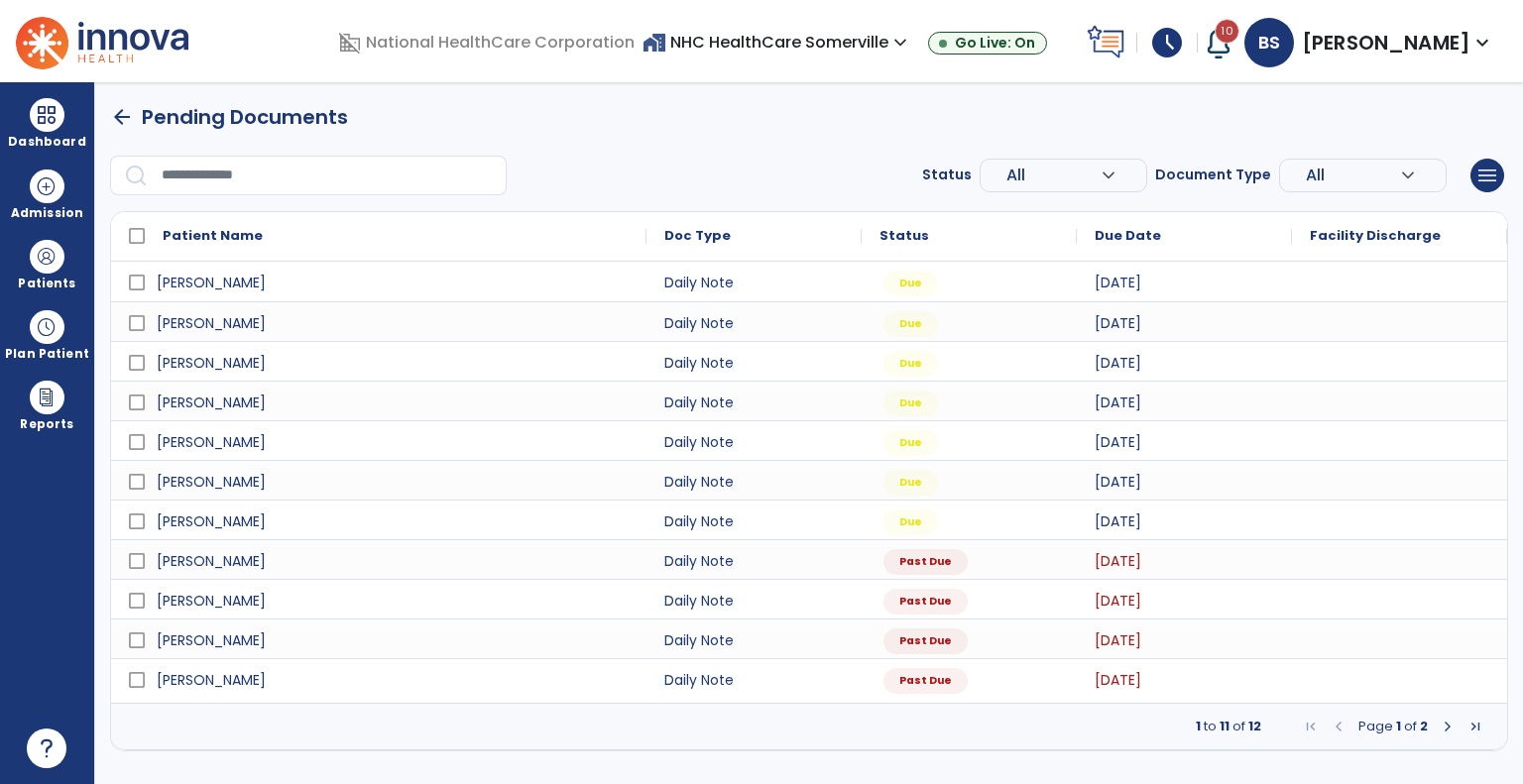 click on "schedule" at bounding box center [1167, 43] 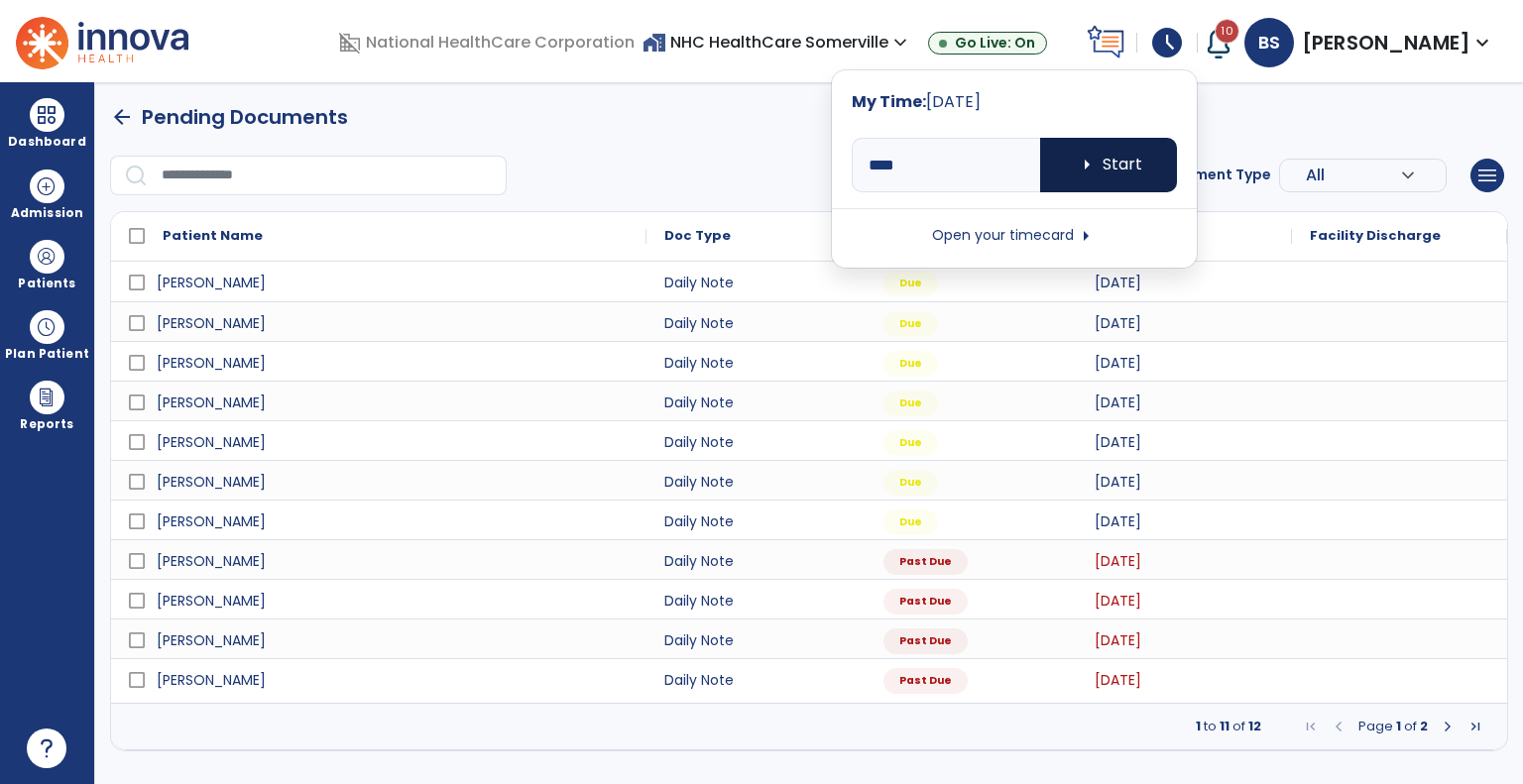 click on "arrow_right  Start" at bounding box center (1109, 165) 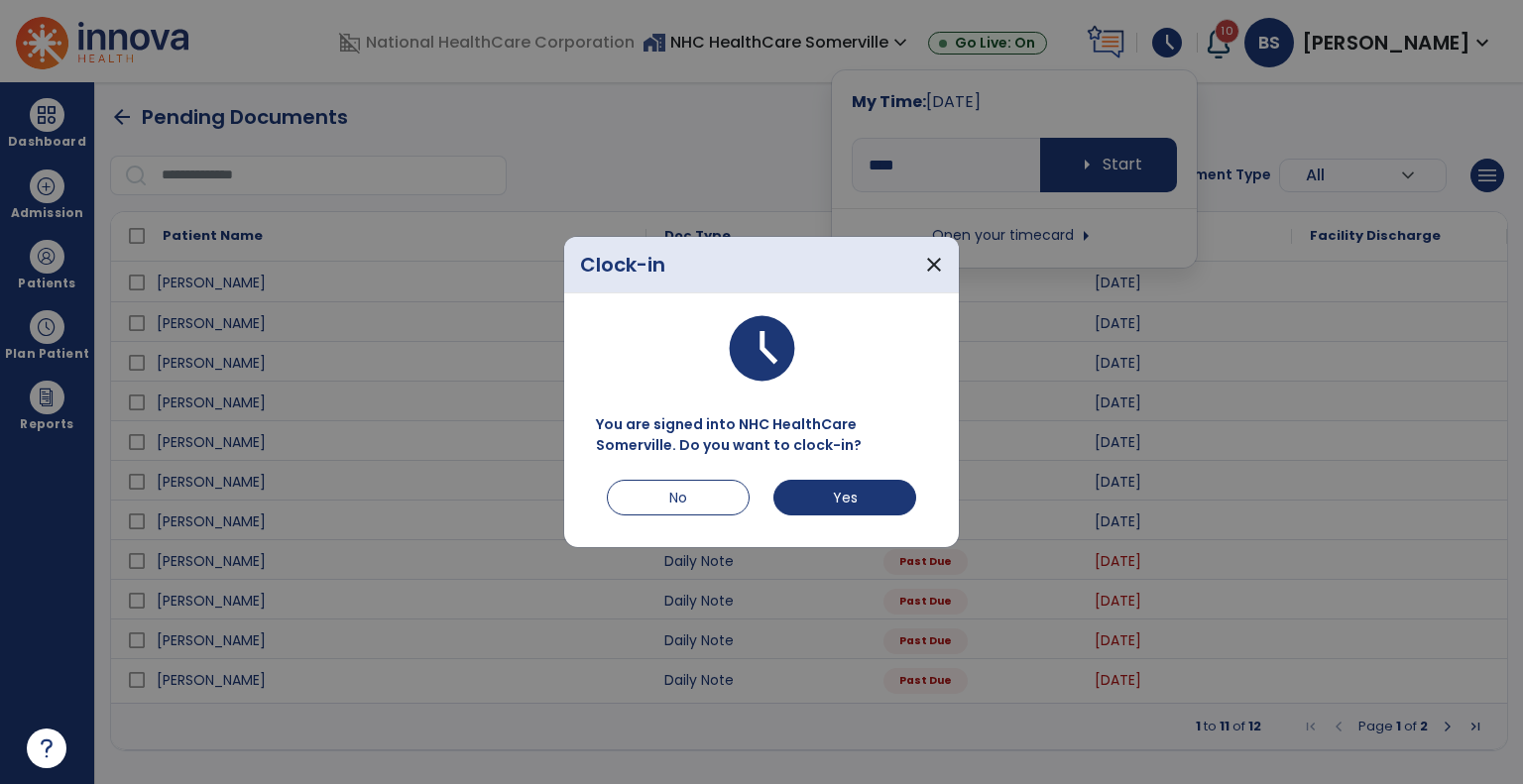 click on "You are signed into NHC HealthCare Somerville. Do you want to clock-in?   No   Yes" at bounding box center [762, 463] 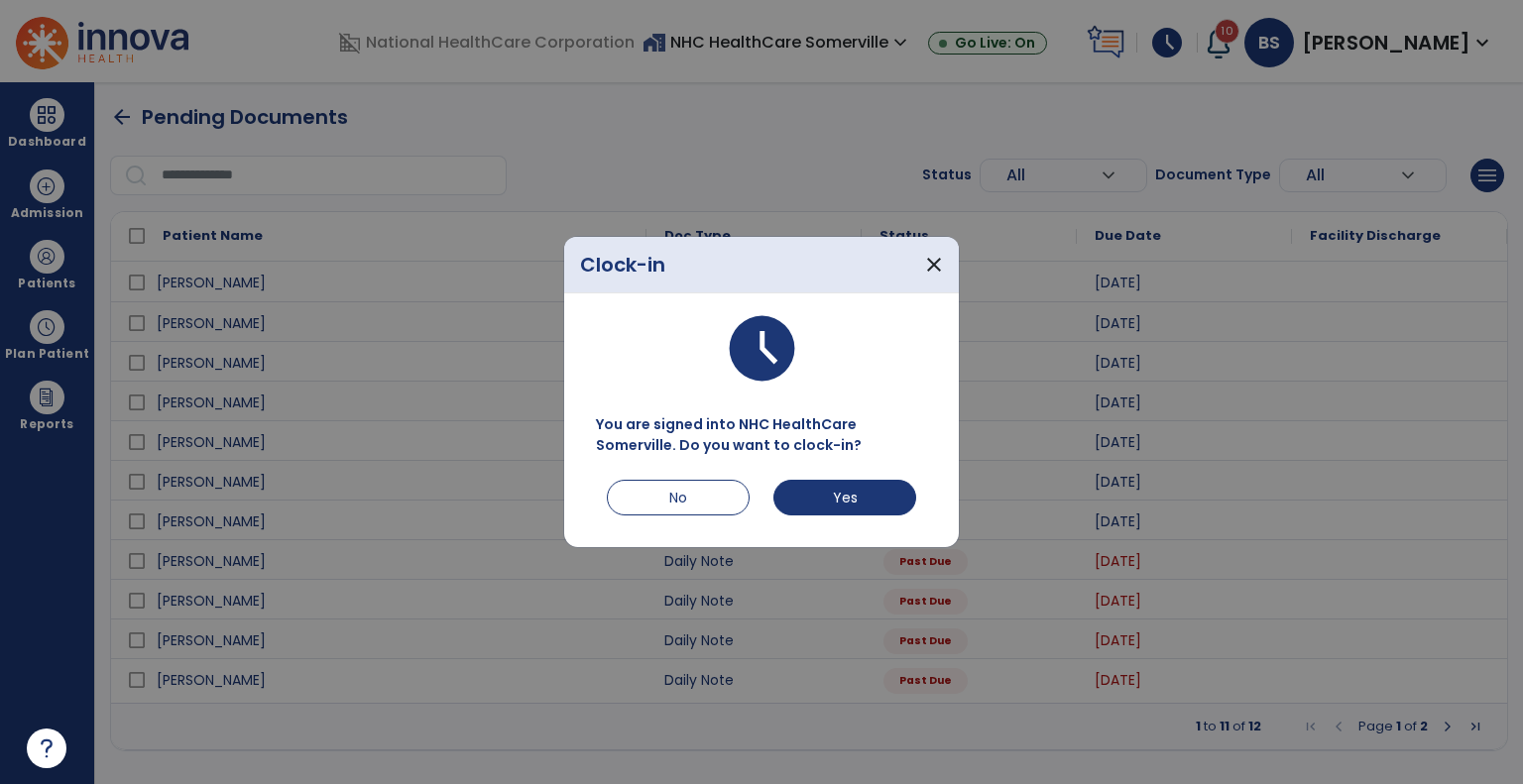 click on "You are signed into NHC HealthCare Somerville. Do you want to clock-in?   No   Yes" at bounding box center (762, 463) 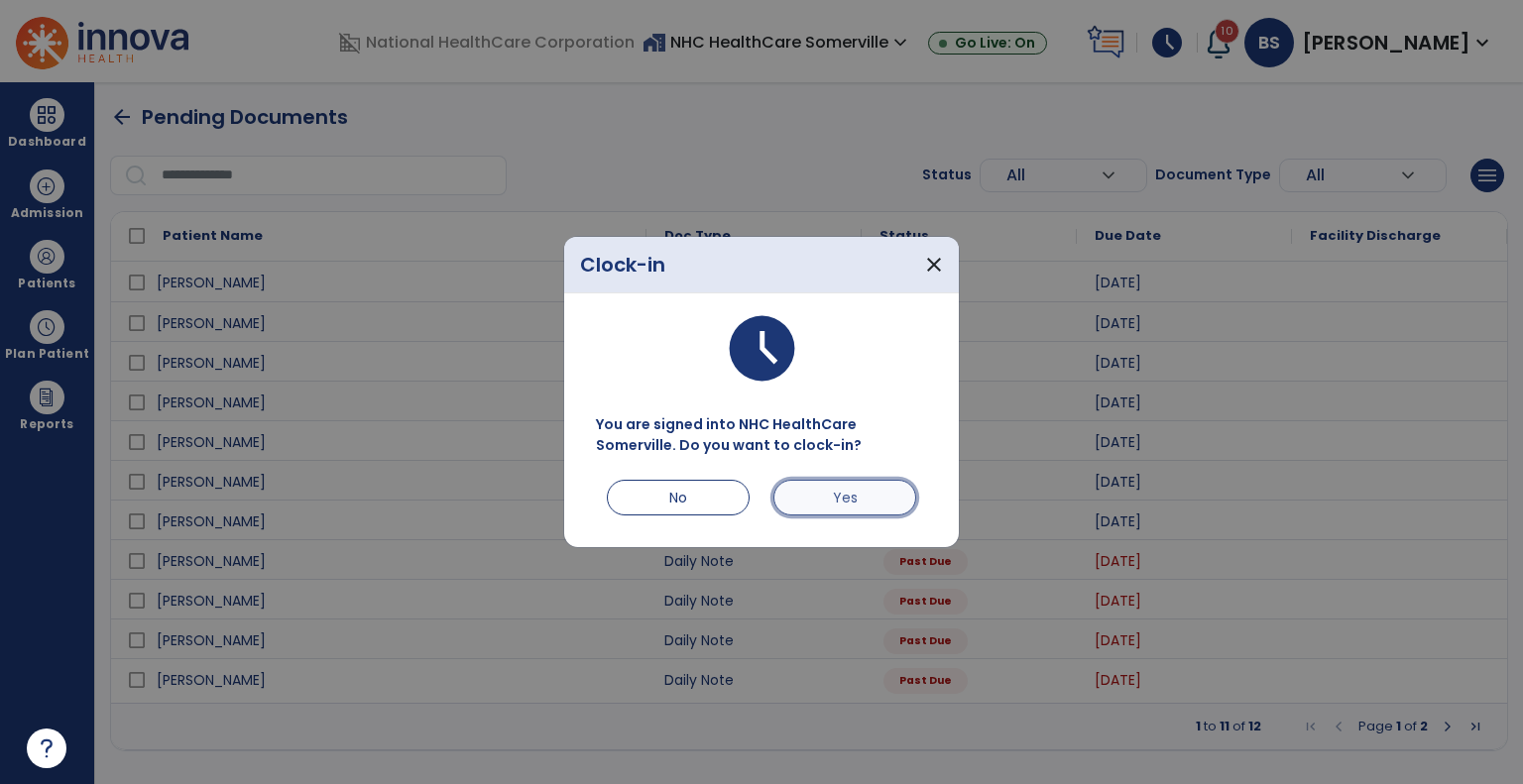 click on "Yes" at bounding box center [845, 498] 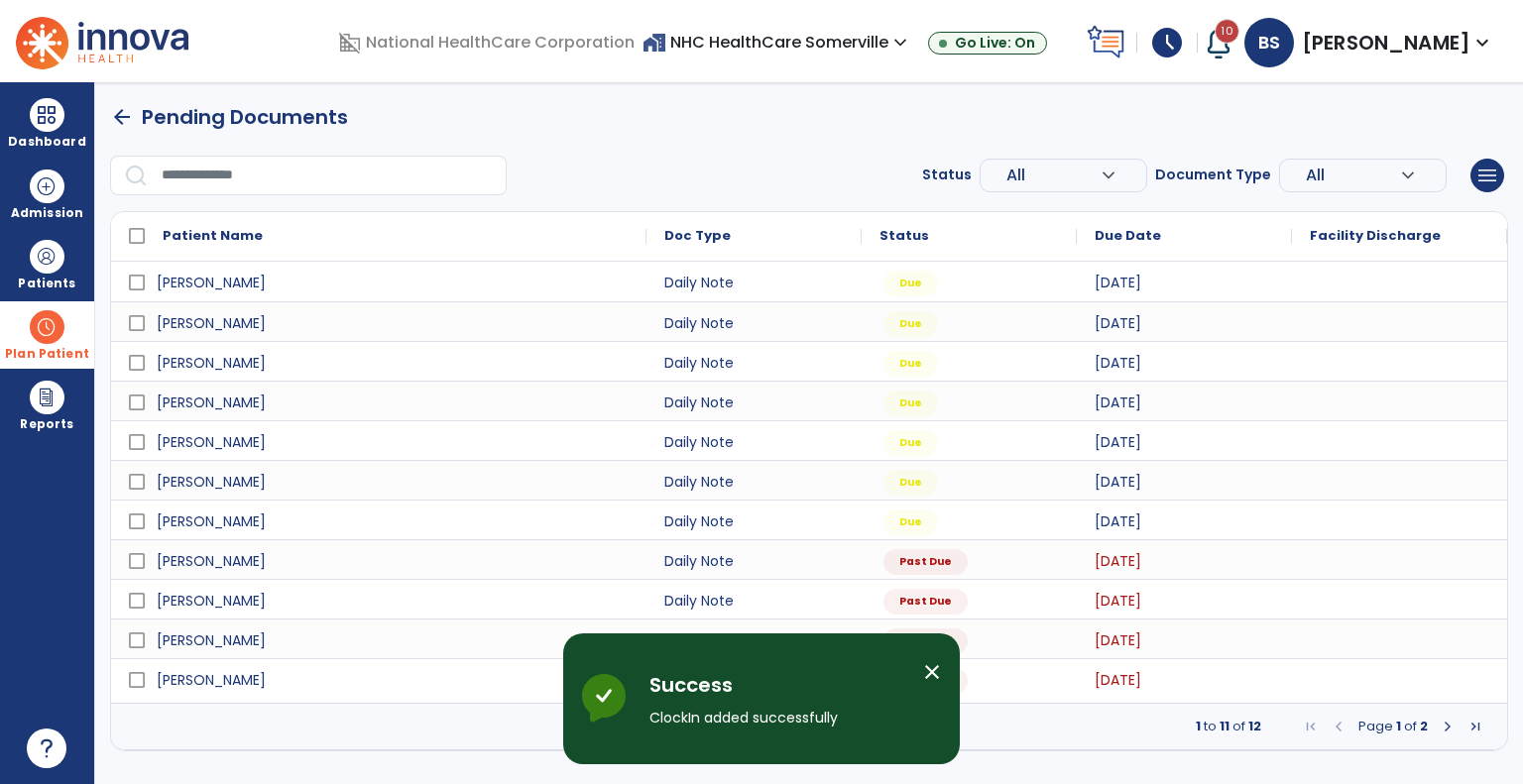 click on "Plan Patient" at bounding box center (47, 264) 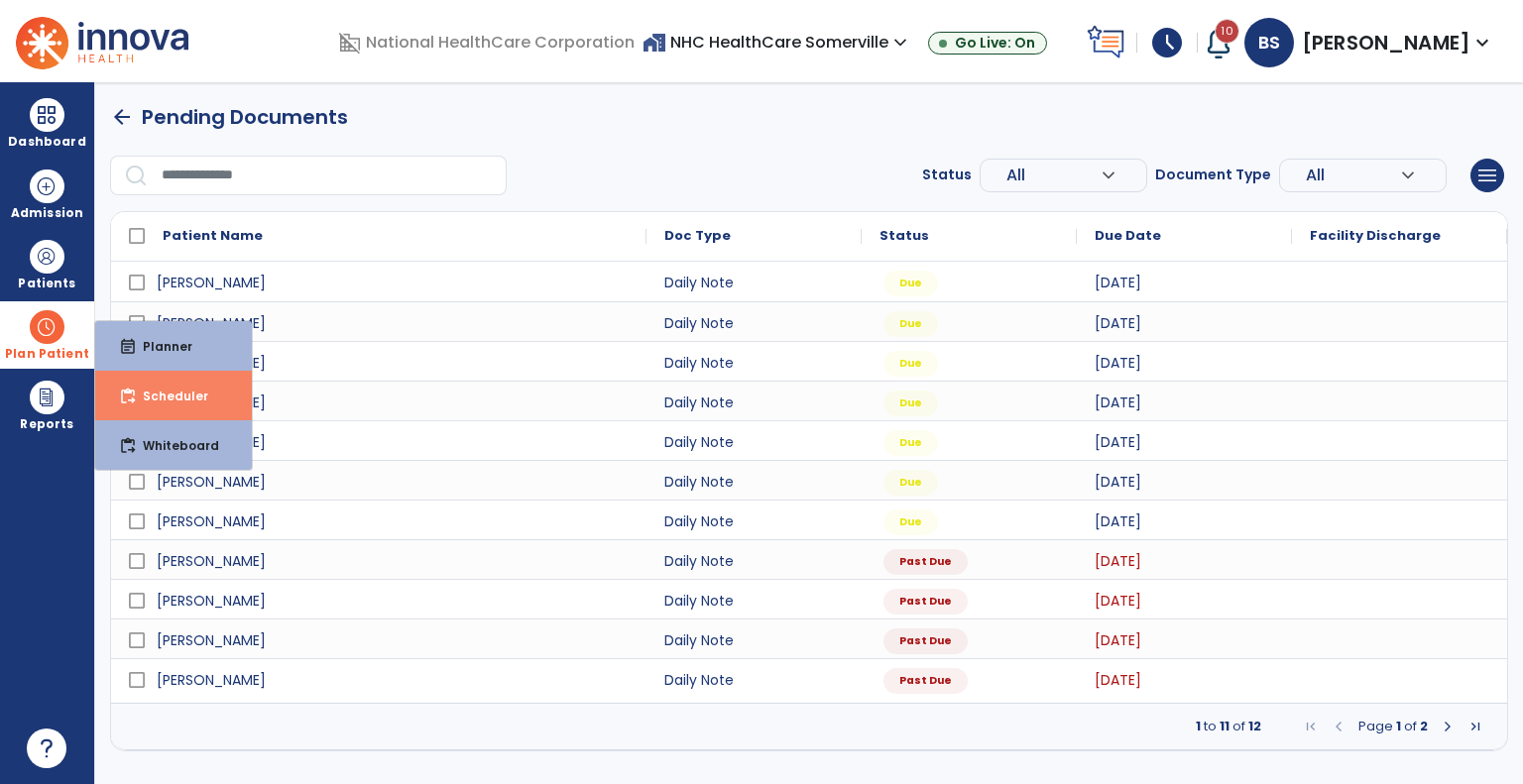 click on "content_paste_go  Scheduler" at bounding box center [174, 395] 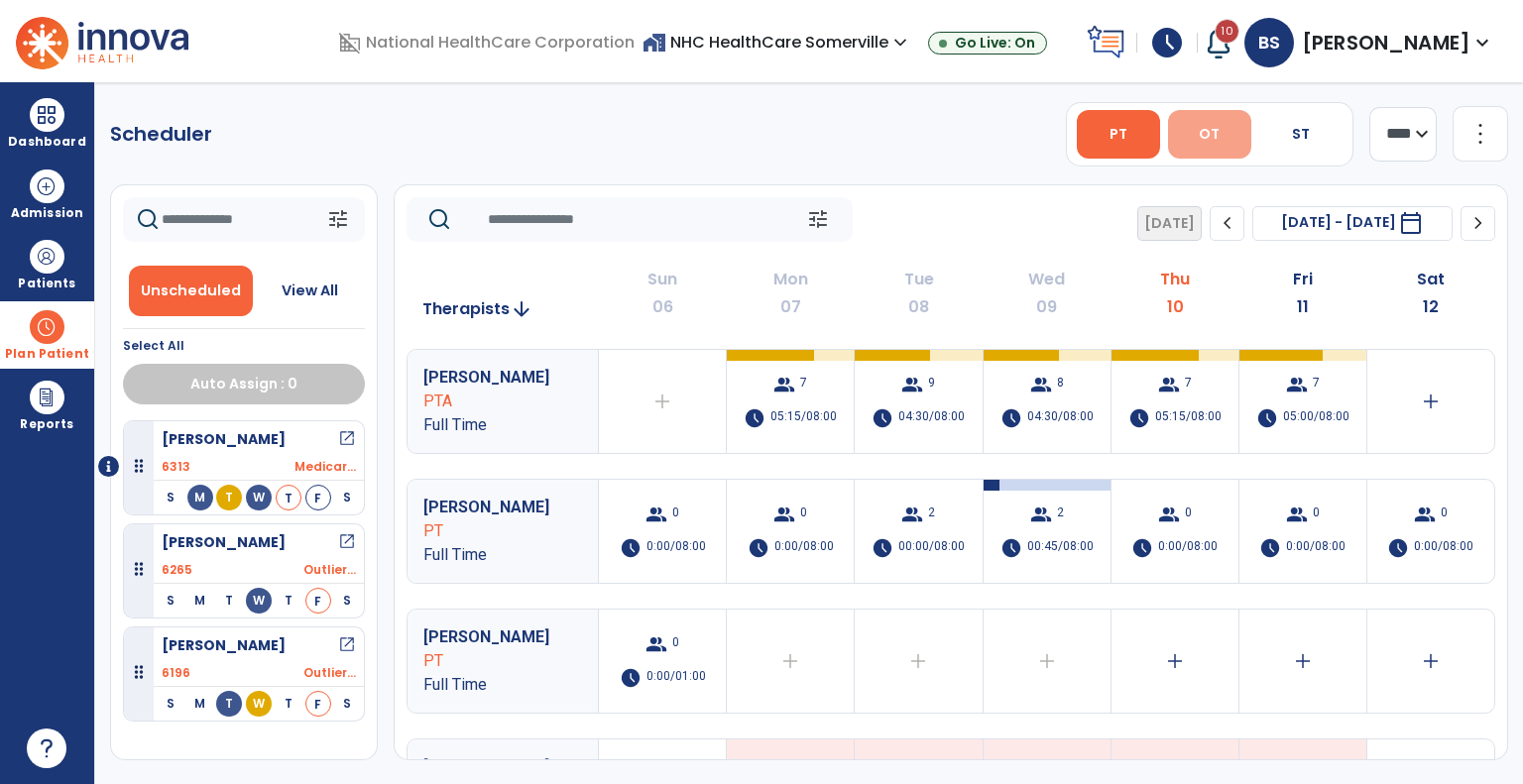 click on "OT" at bounding box center (1210, 134) 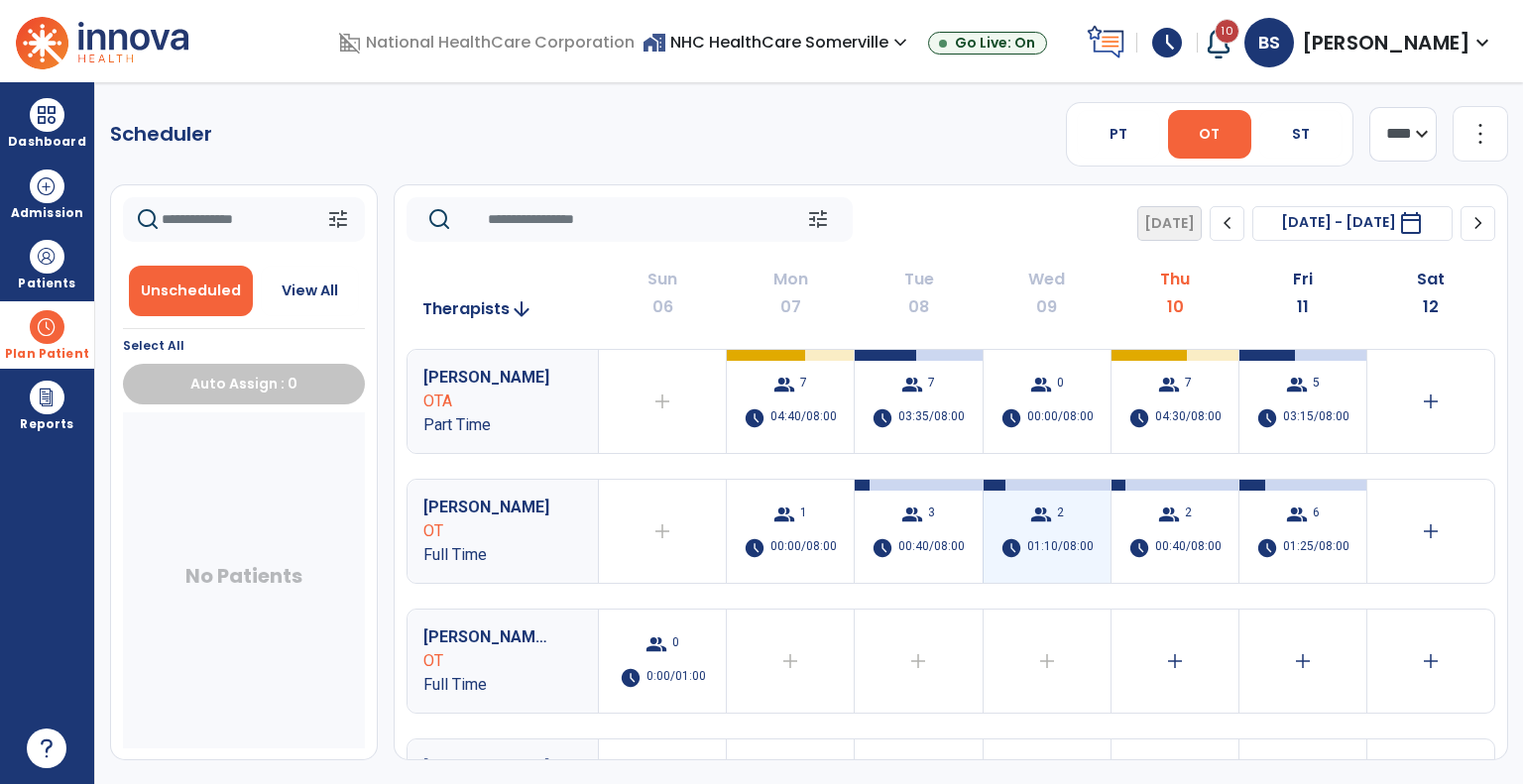 click on "group" at bounding box center (1041, 514) 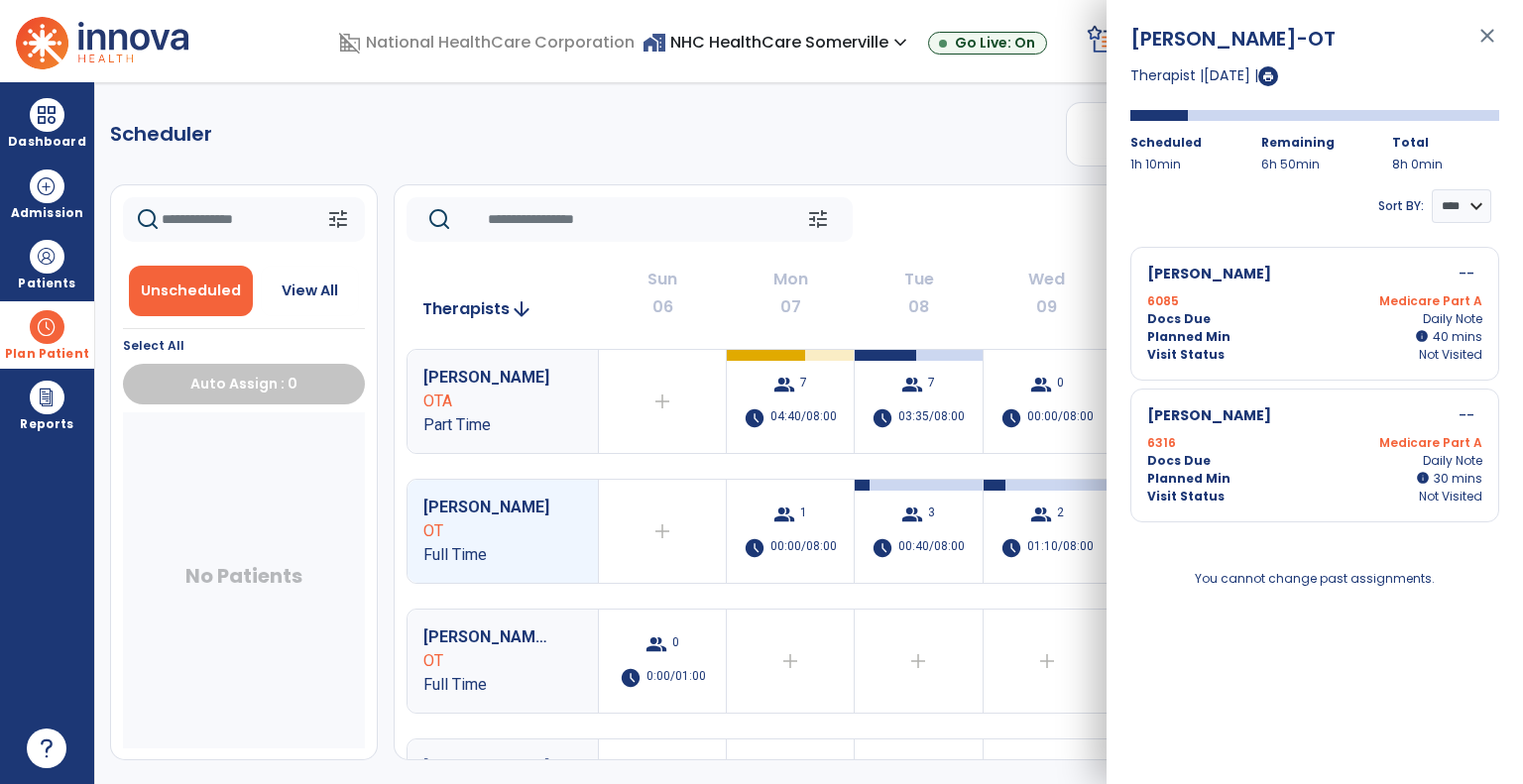click on "close" at bounding box center (1487, 45) 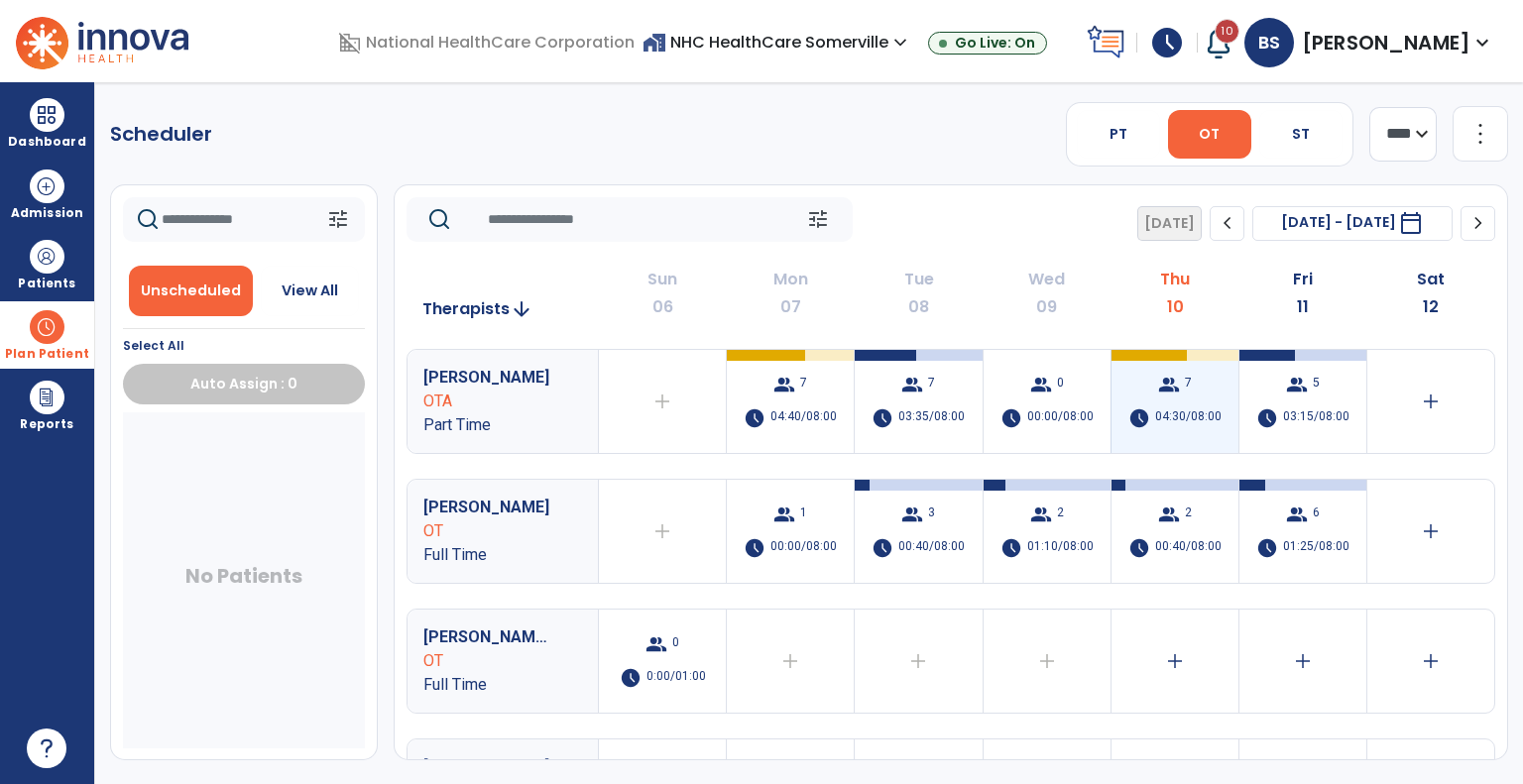 click on "group" at bounding box center (1169, 385) 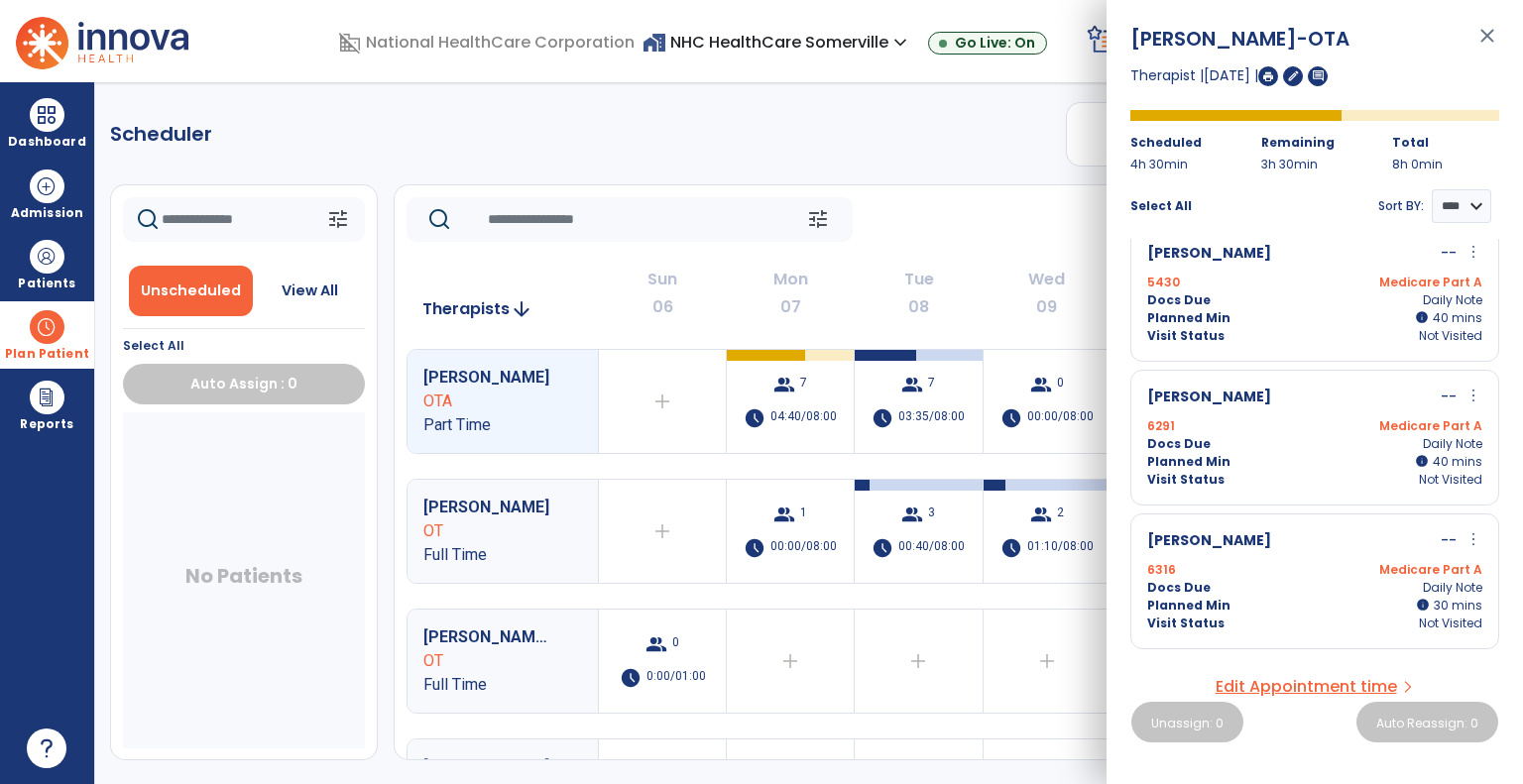 scroll, scrollTop: 589, scrollLeft: 0, axis: vertical 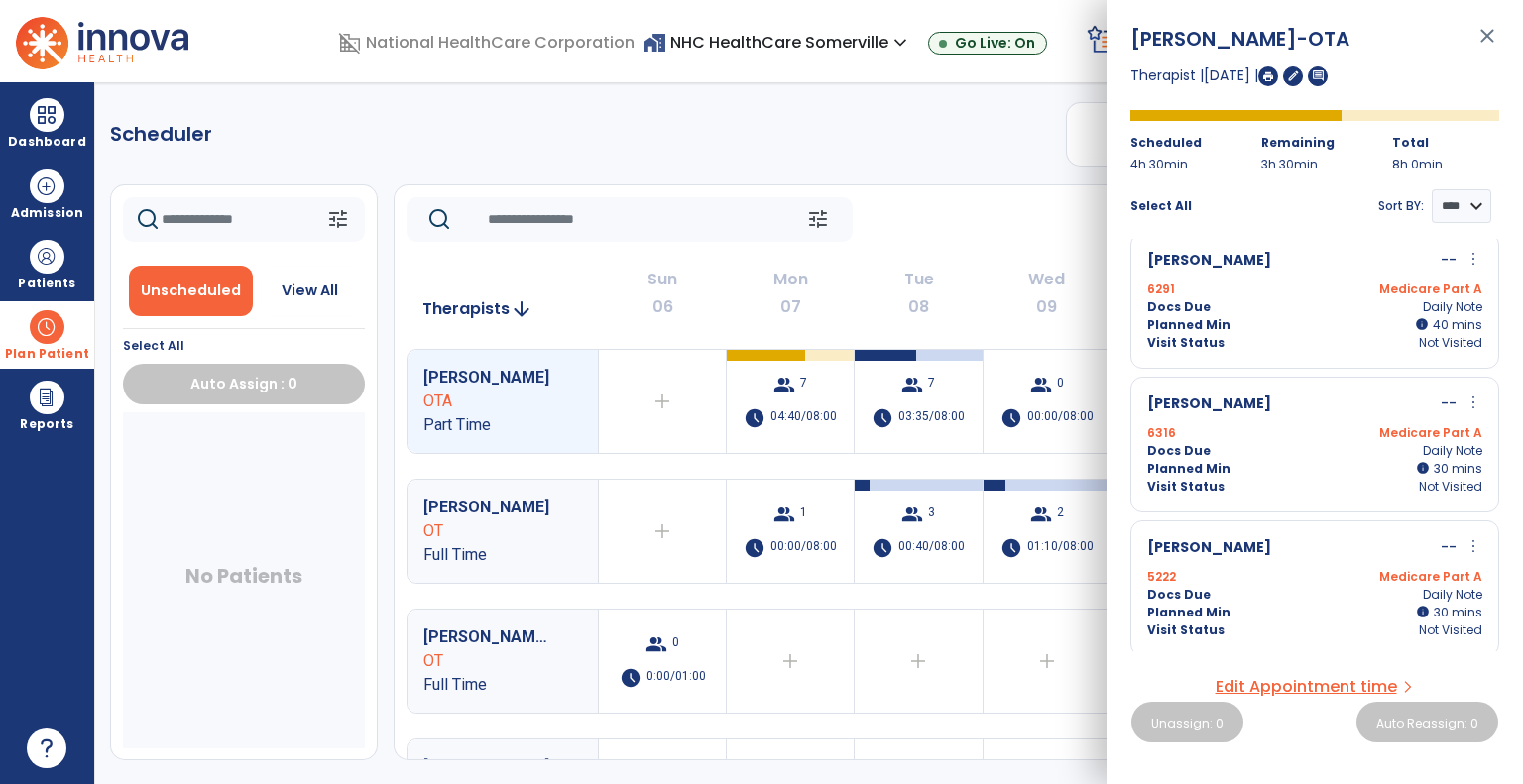 click on "Docs Due Daily Note" at bounding box center (1315, 595) 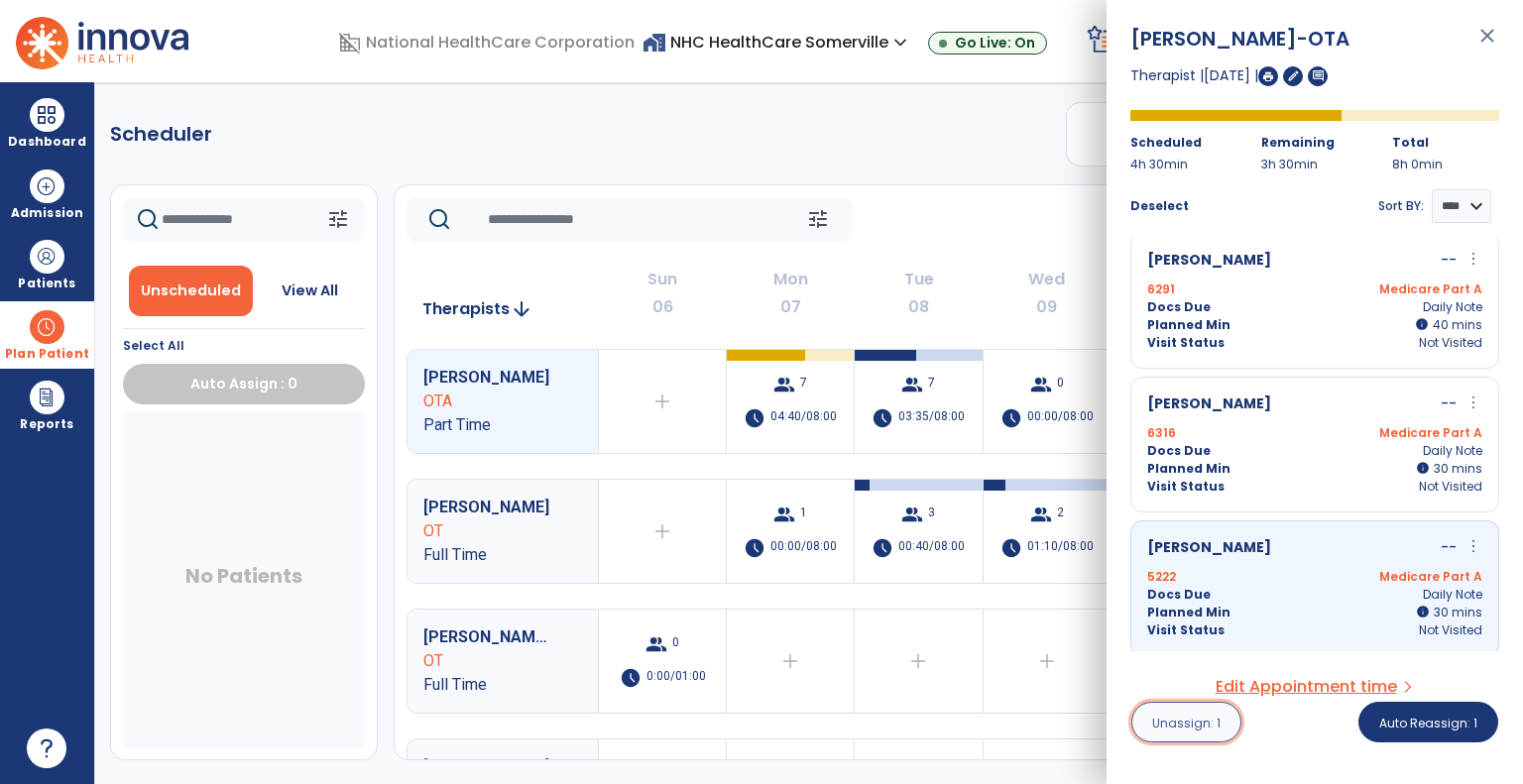 click on "Unassign: 1" at bounding box center [1186, 722] 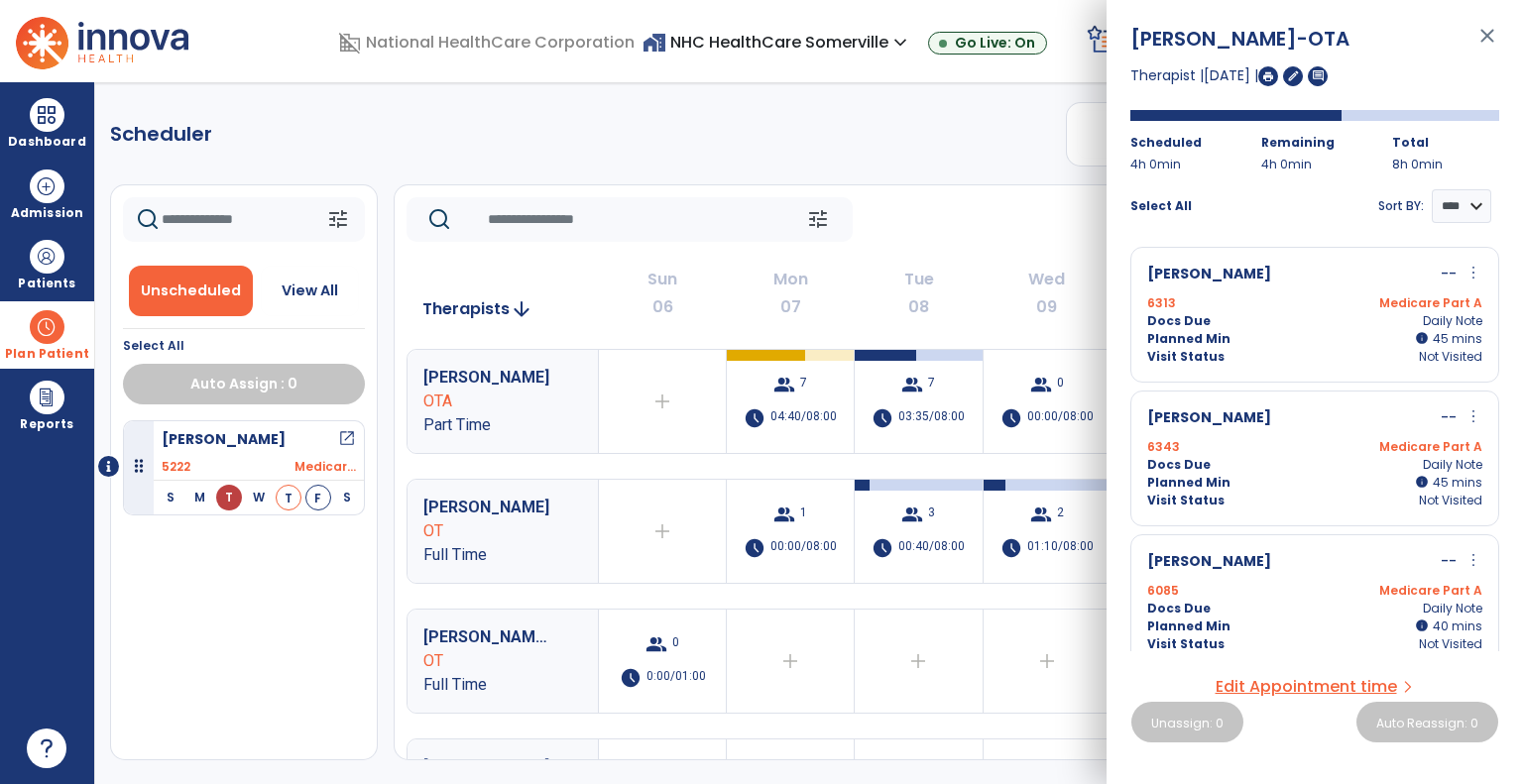click at bounding box center (1268, 76) 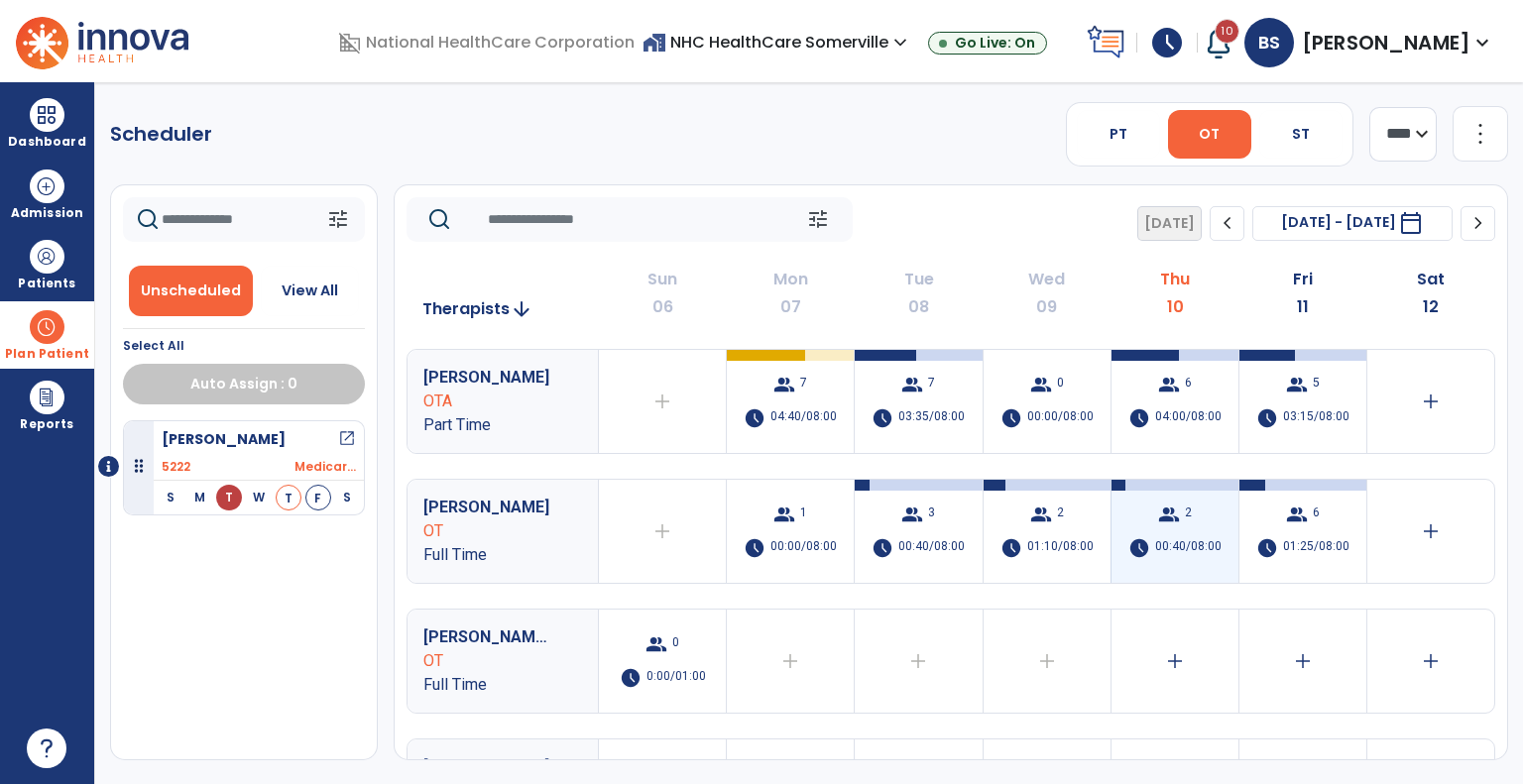 click on "group  2  schedule  00:40/08:00" at bounding box center [1175, 531] 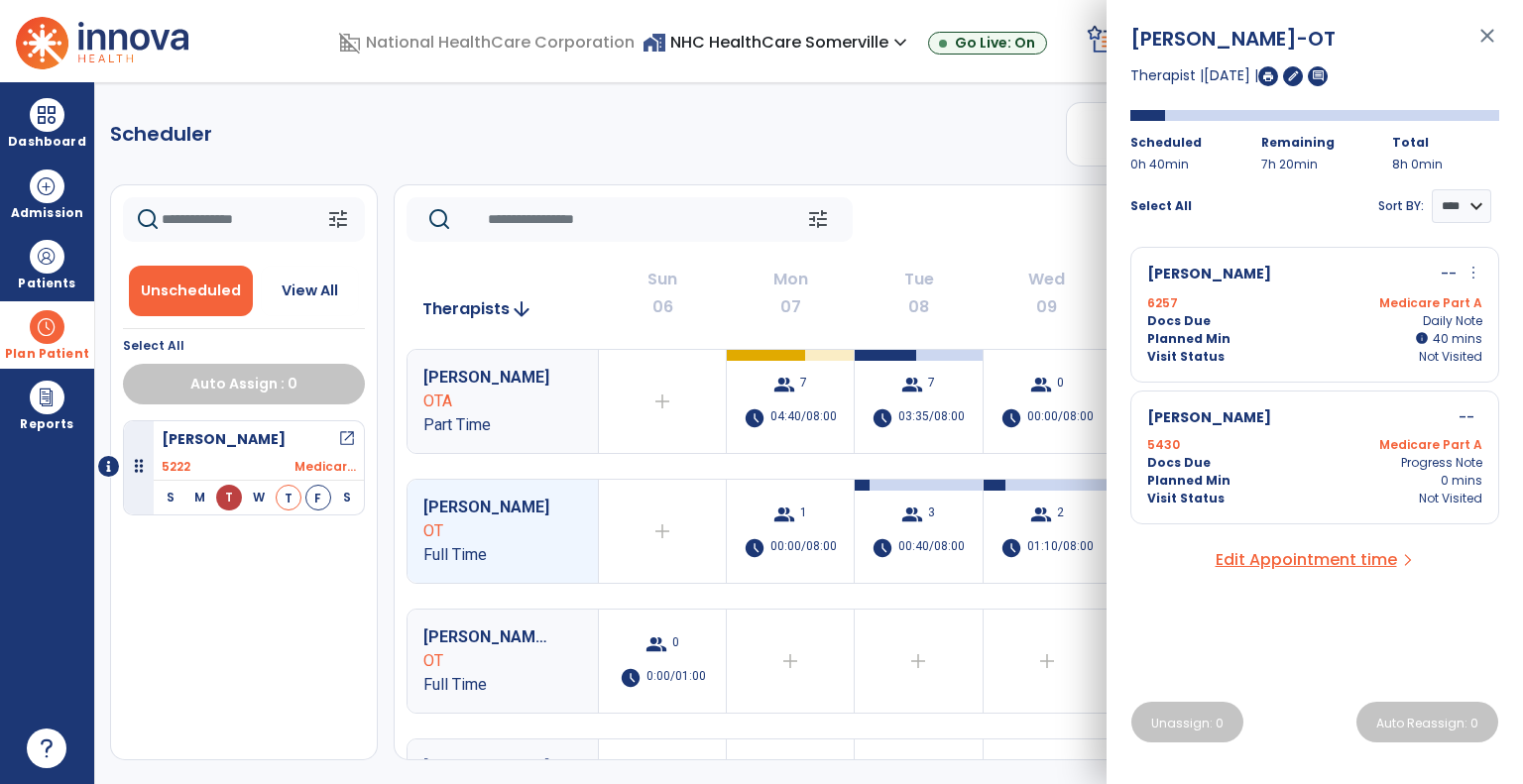 click on "close" at bounding box center [1487, 45] 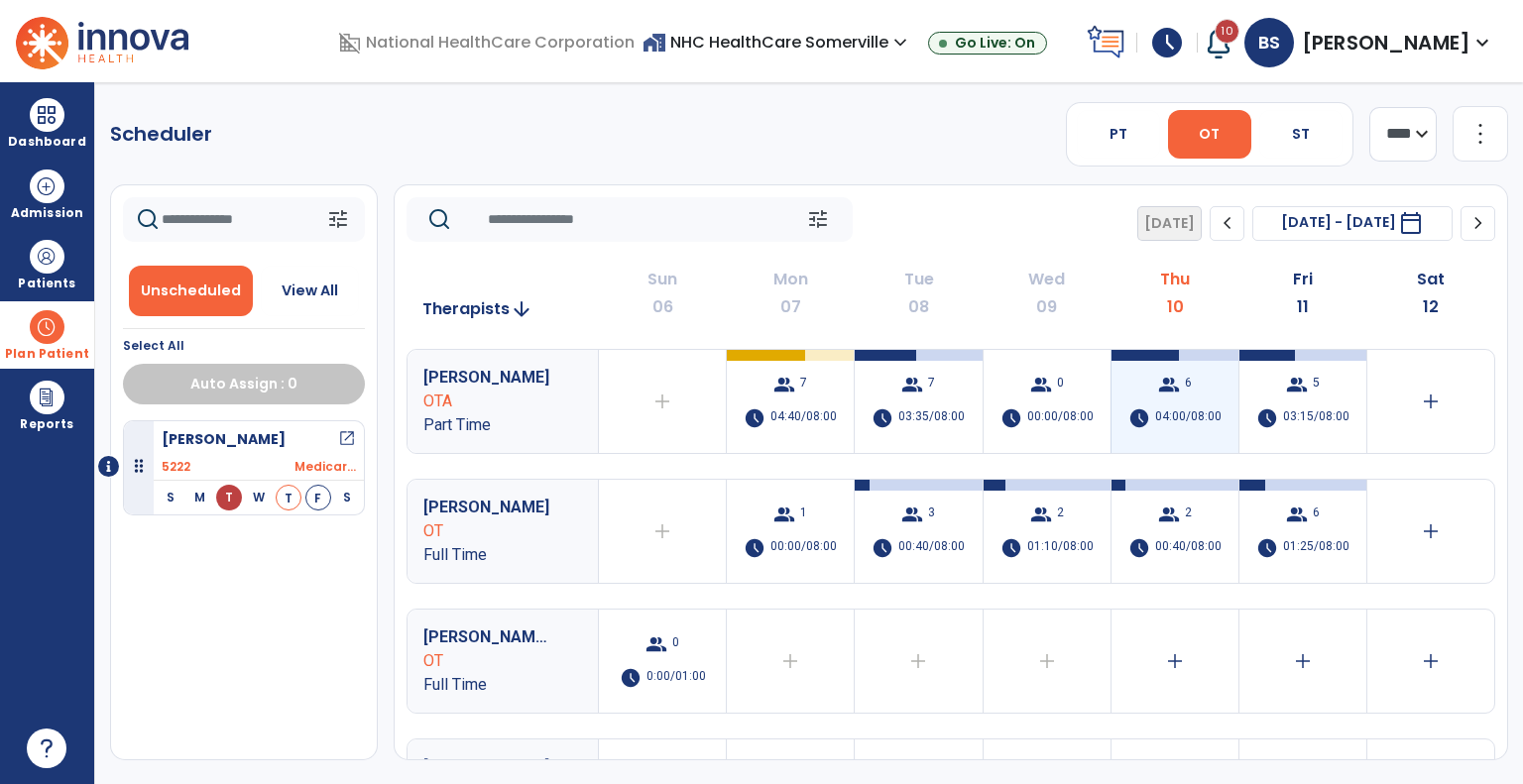 click on "group  6  schedule  04:00/08:00" at bounding box center (1175, 401) 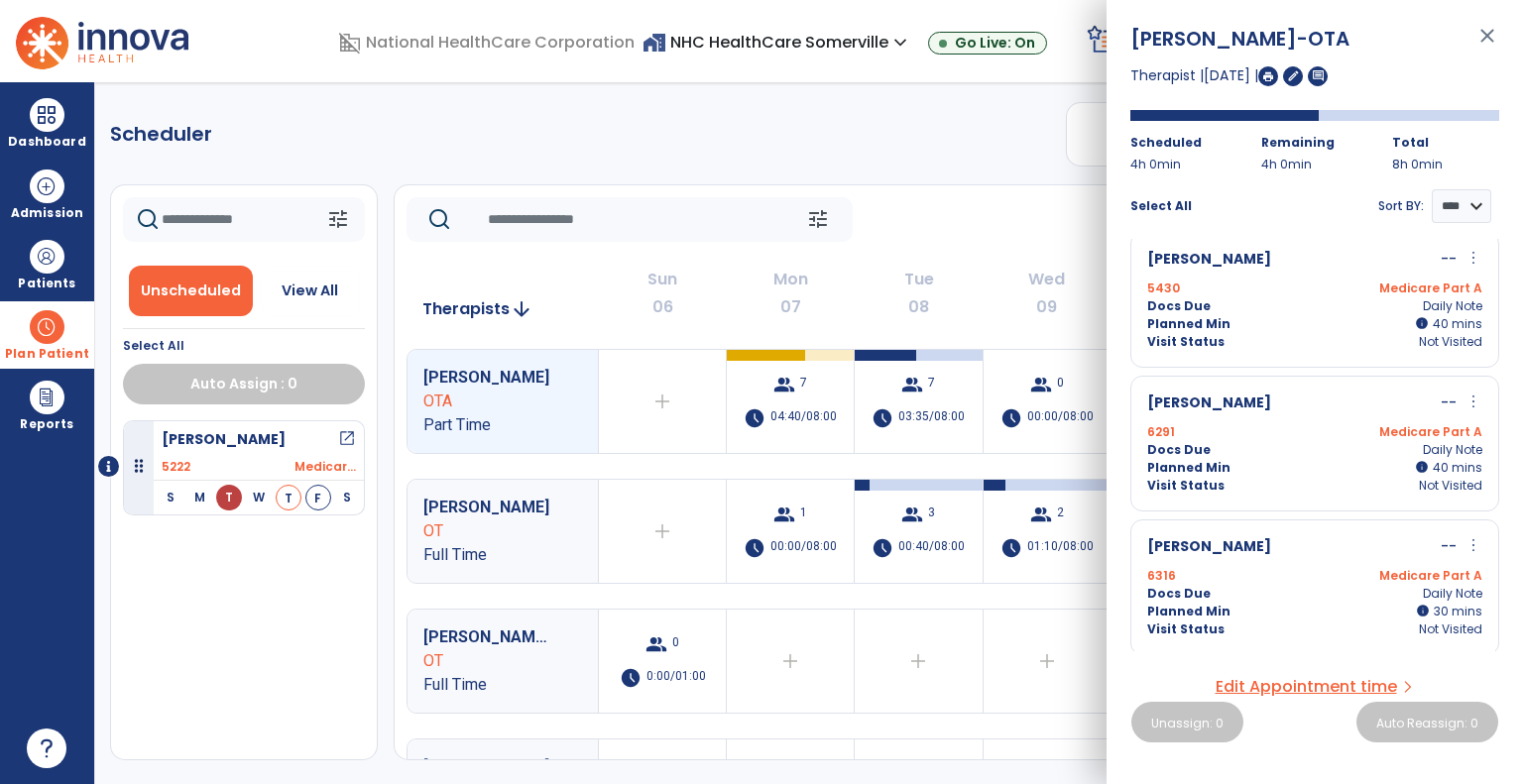 scroll, scrollTop: 387, scrollLeft: 0, axis: vertical 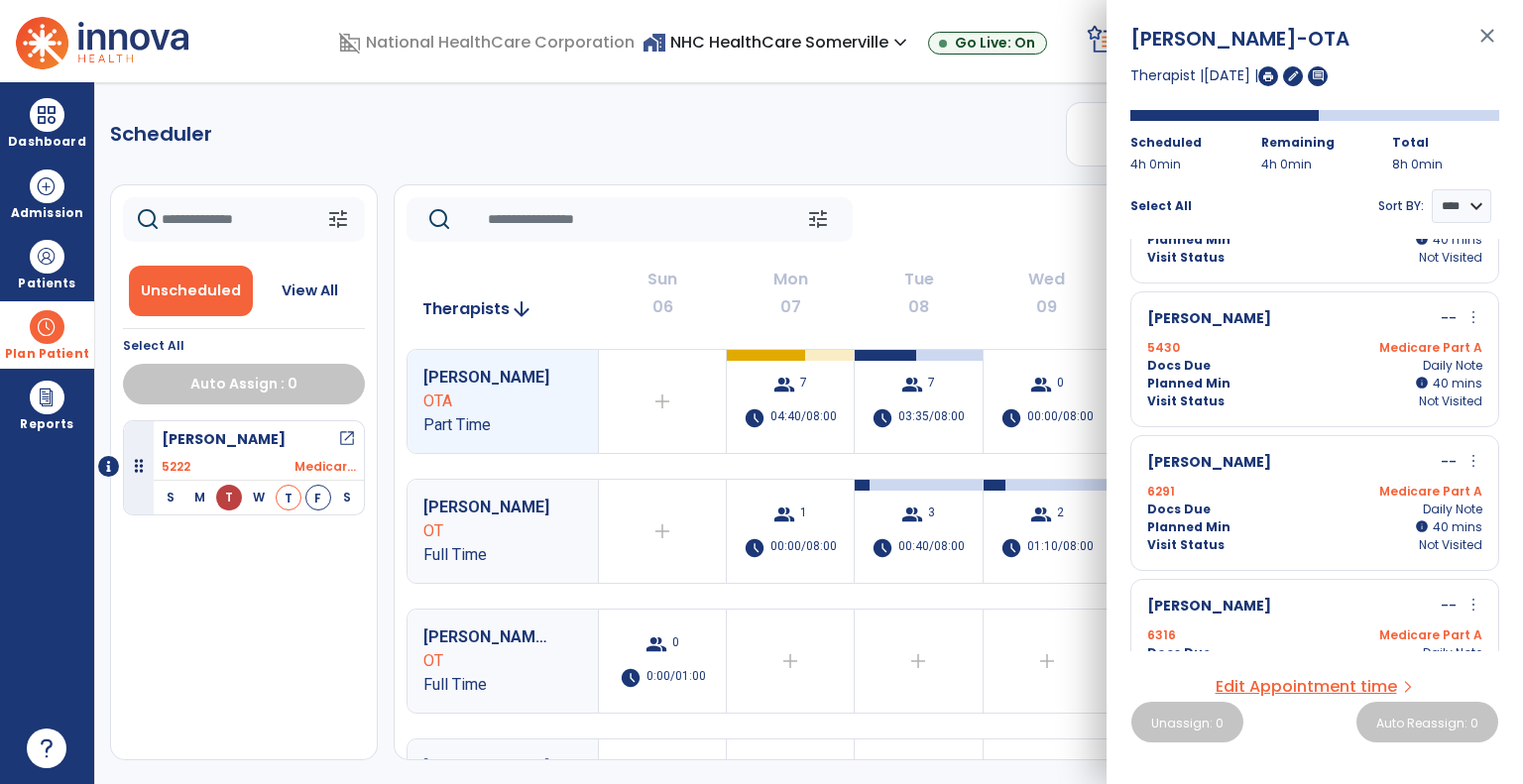 click on "Docs Due Daily Note" at bounding box center [1315, 366] 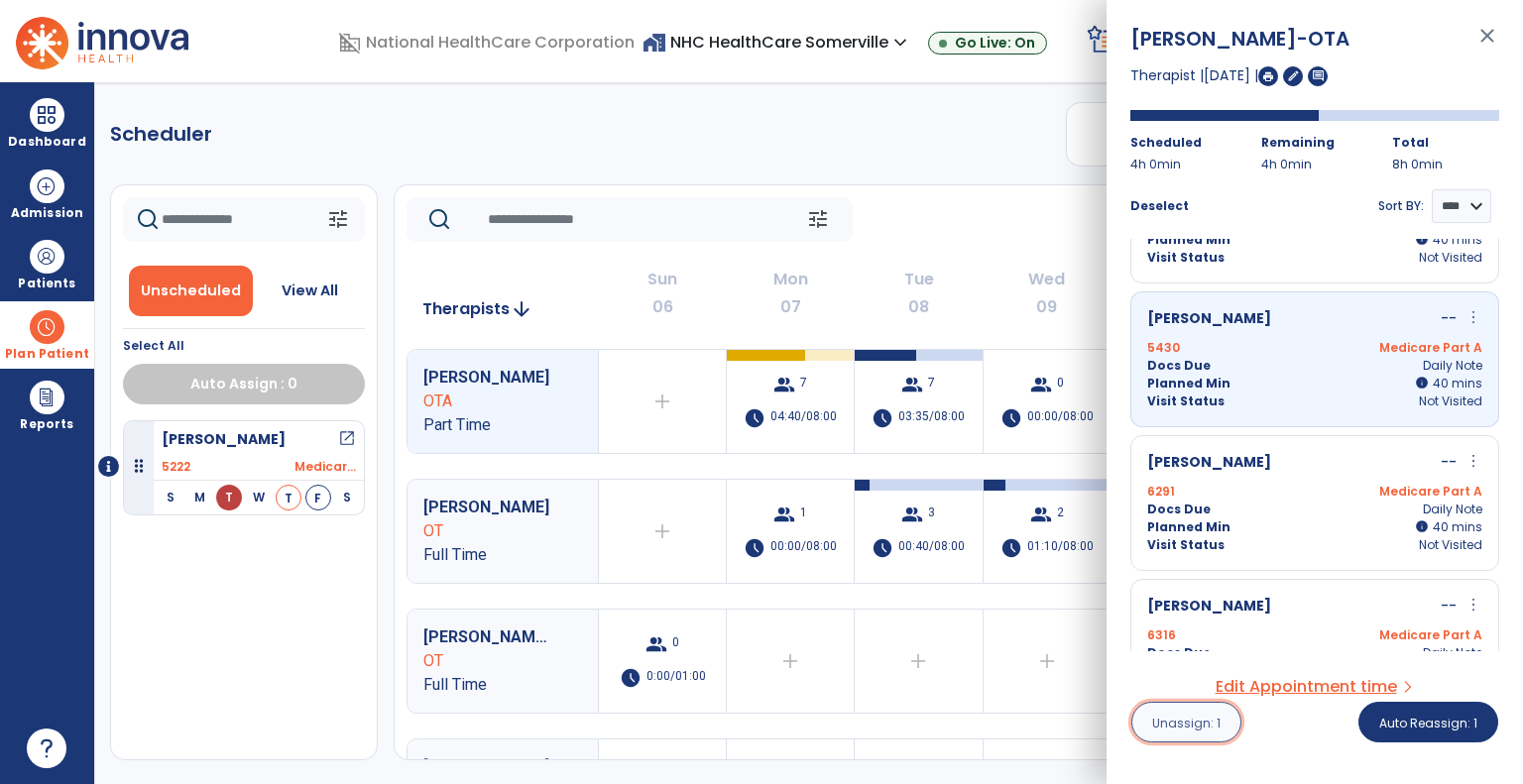 click on "Unassign: 1" at bounding box center (1186, 723) 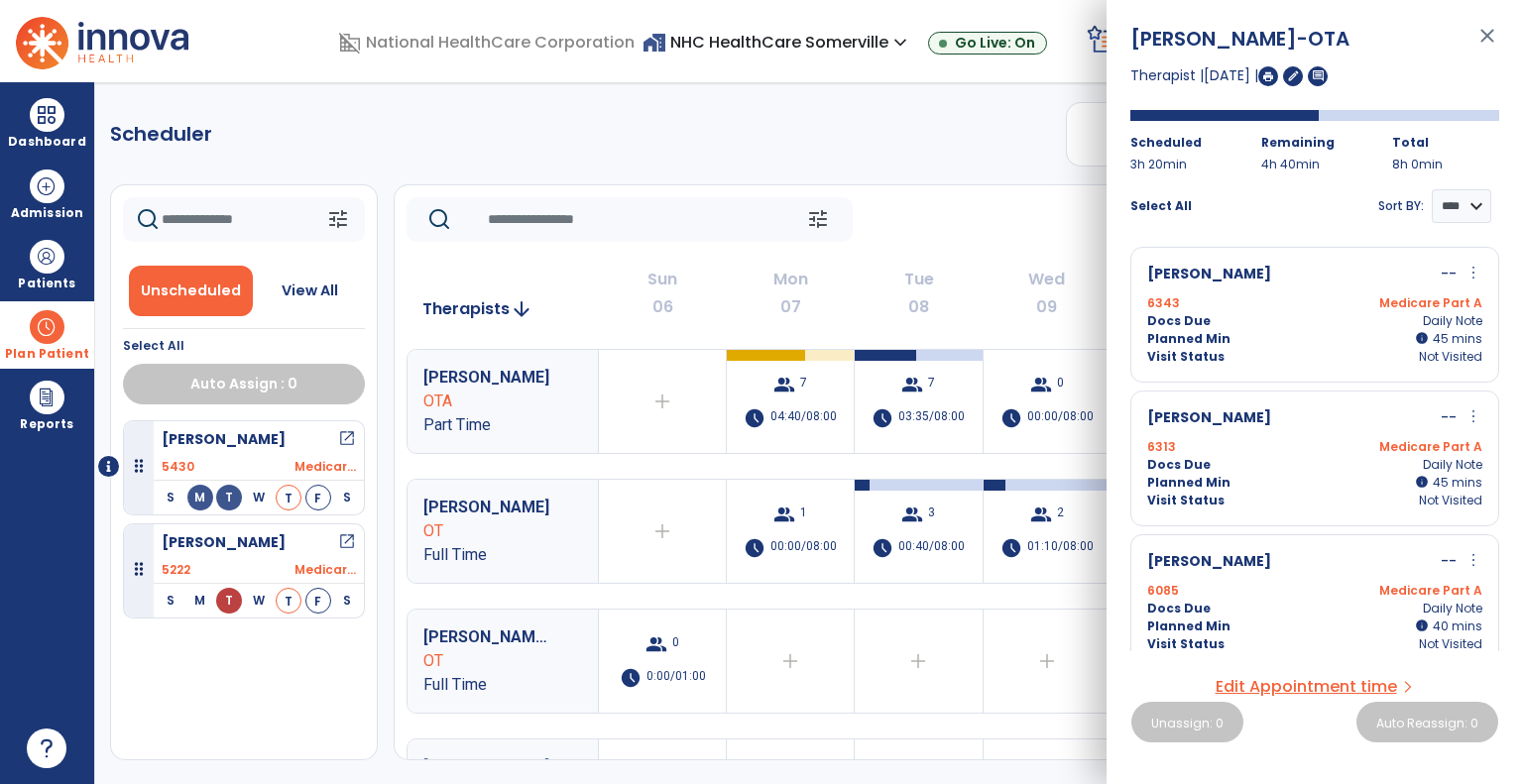 click on "close" at bounding box center (1487, 45) 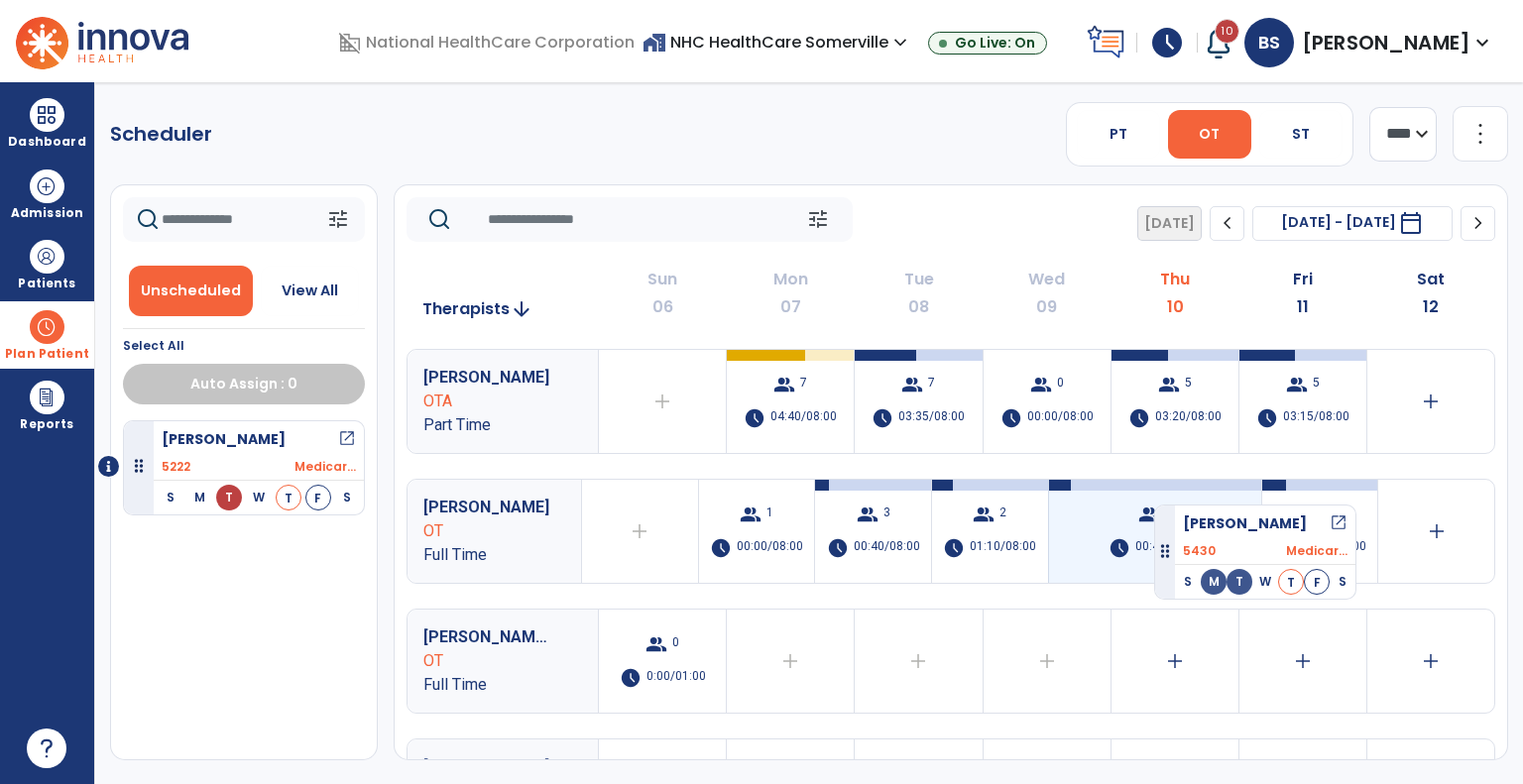 drag, startPoint x: 261, startPoint y: 444, endPoint x: 1152, endPoint y: 495, distance: 892.4584 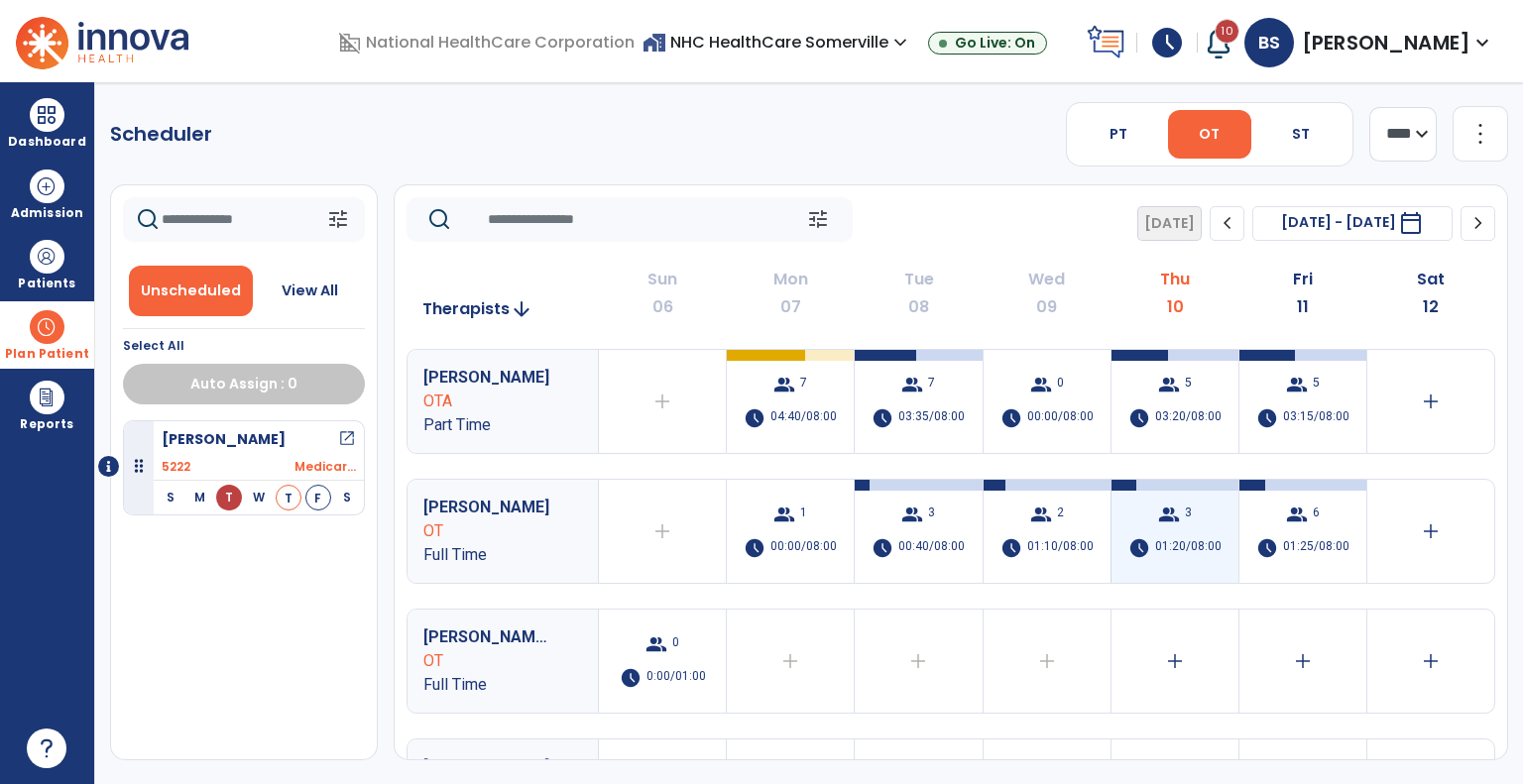 click on "group  3  schedule  01:20/08:00" at bounding box center (1175, 531) 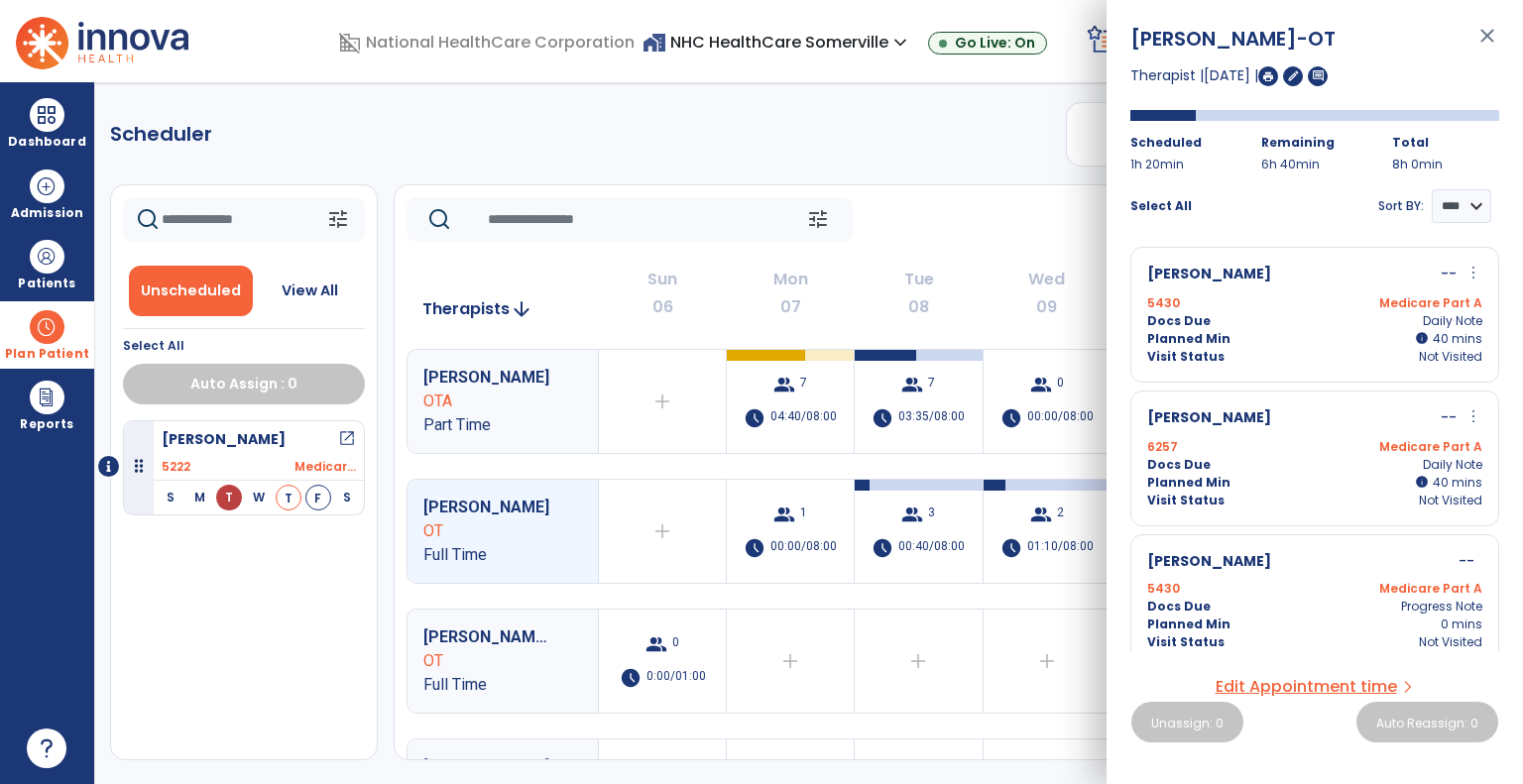 click at bounding box center (1268, 76) 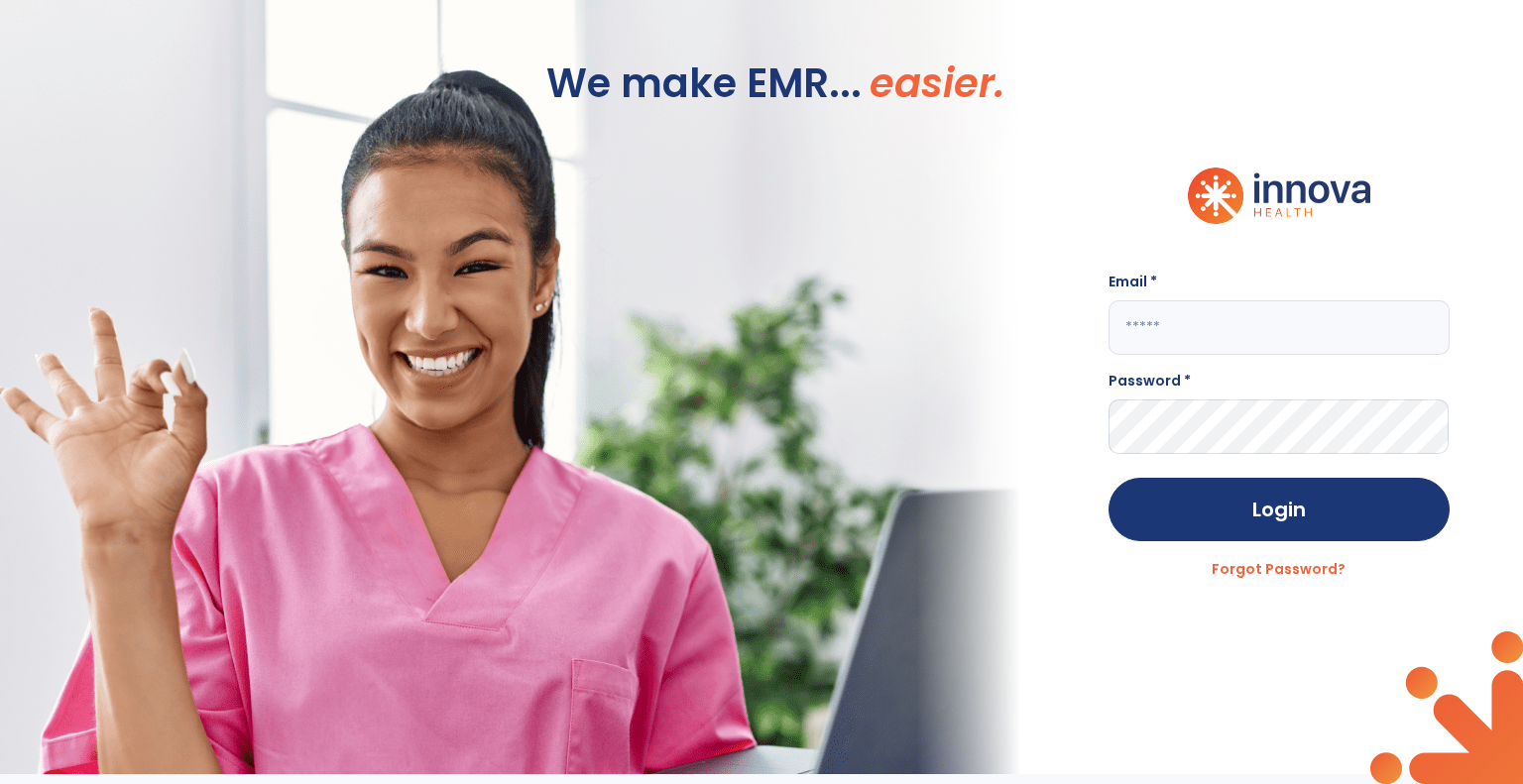 click 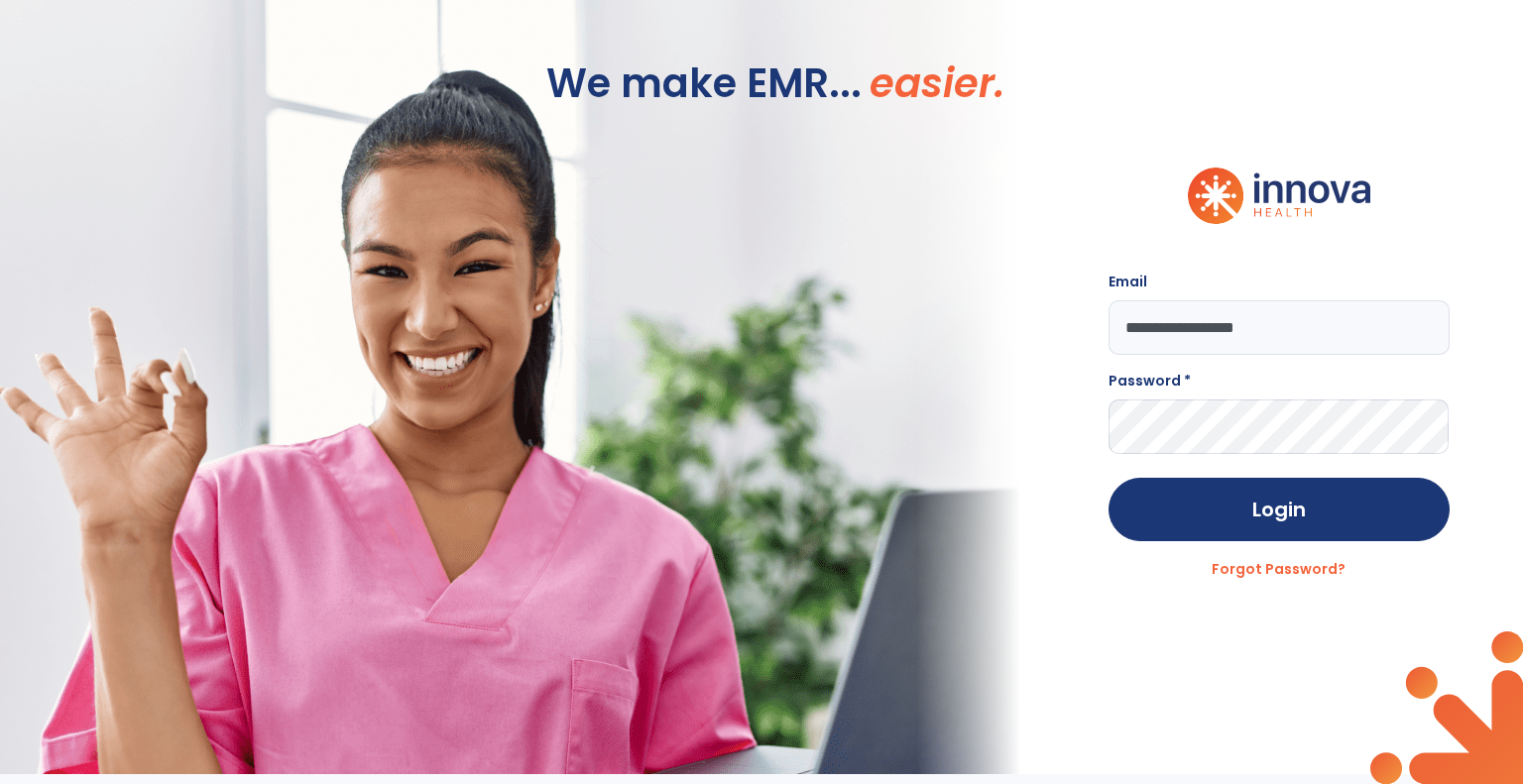 type on "**********" 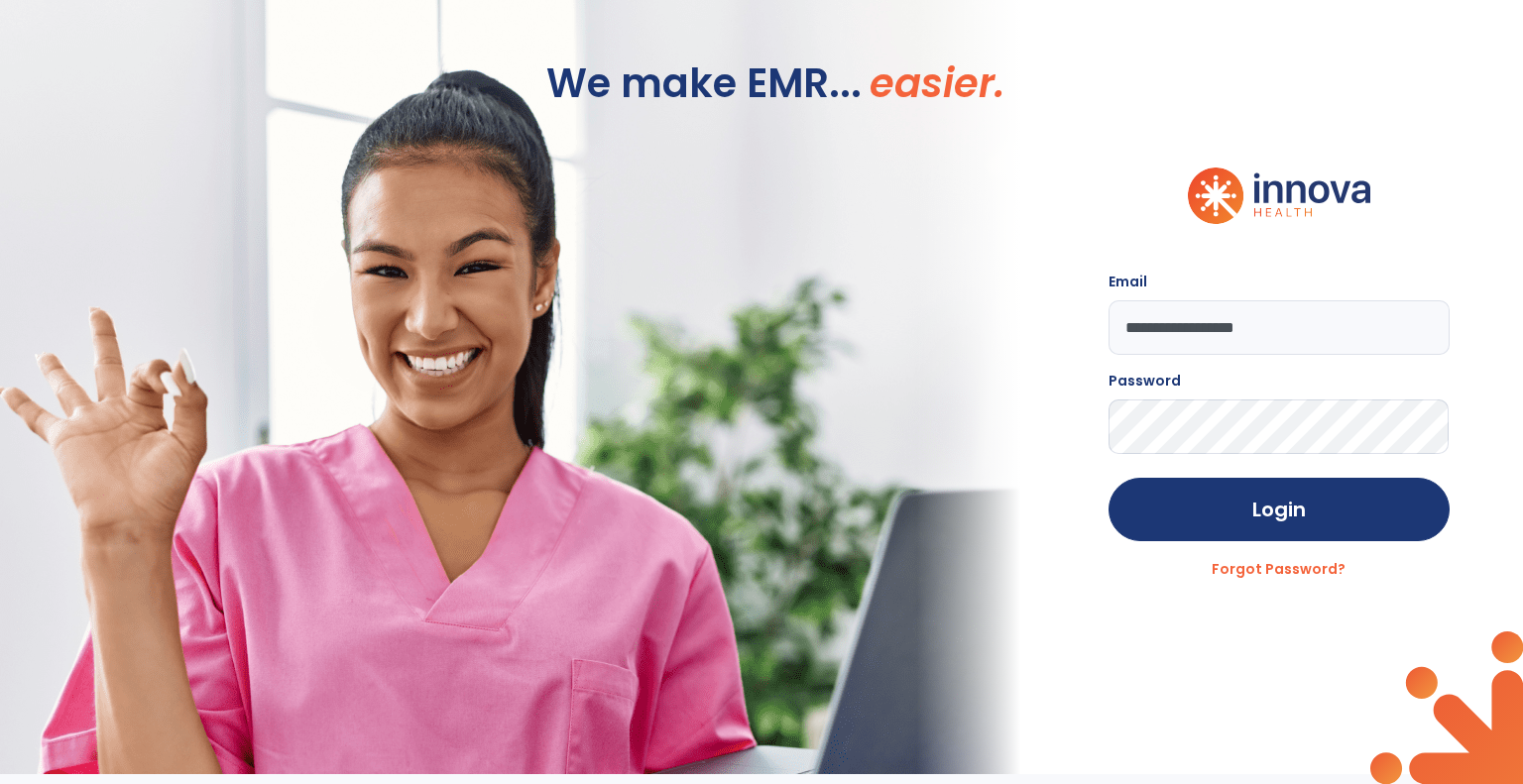 click on "Login" 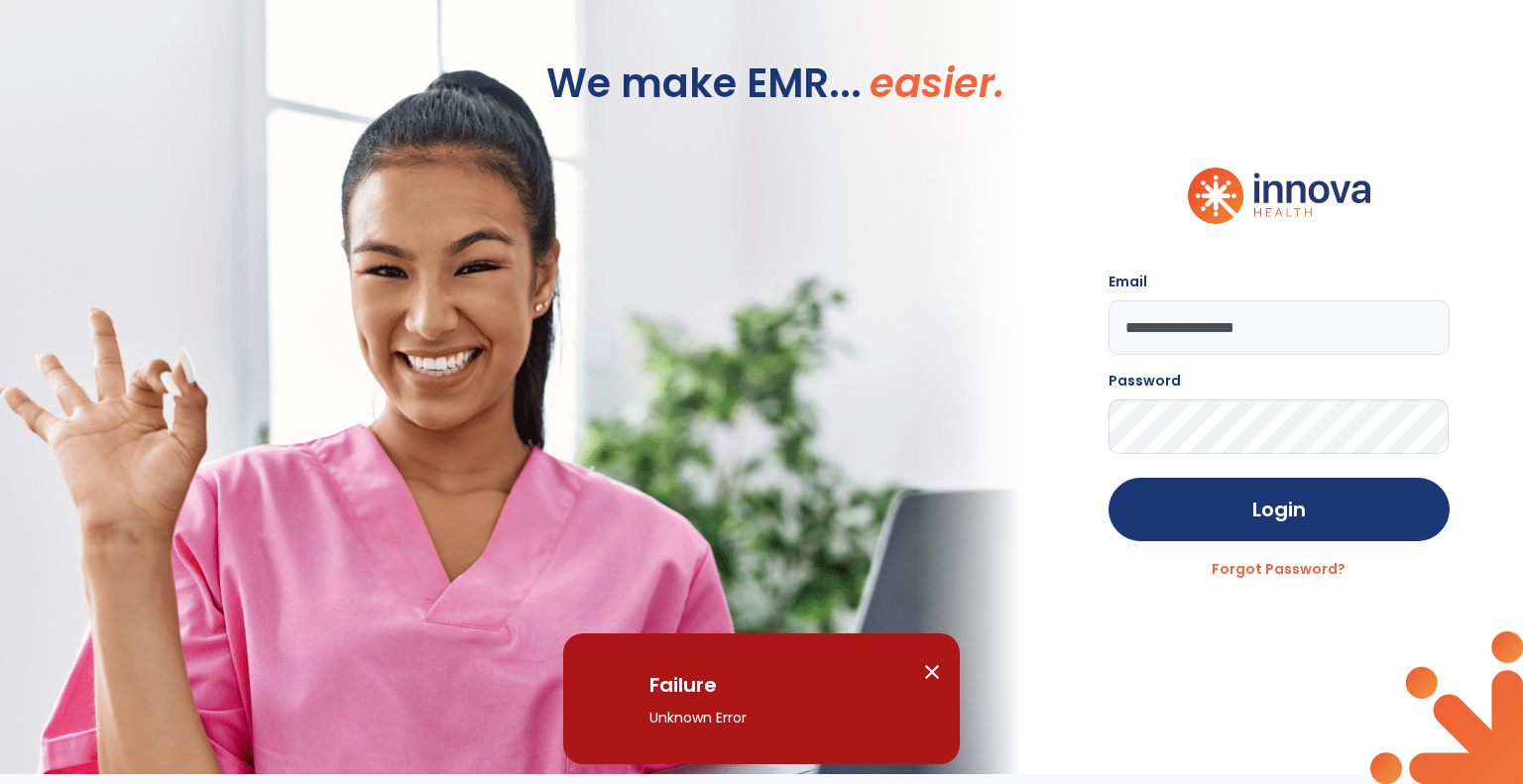 click on "Login" 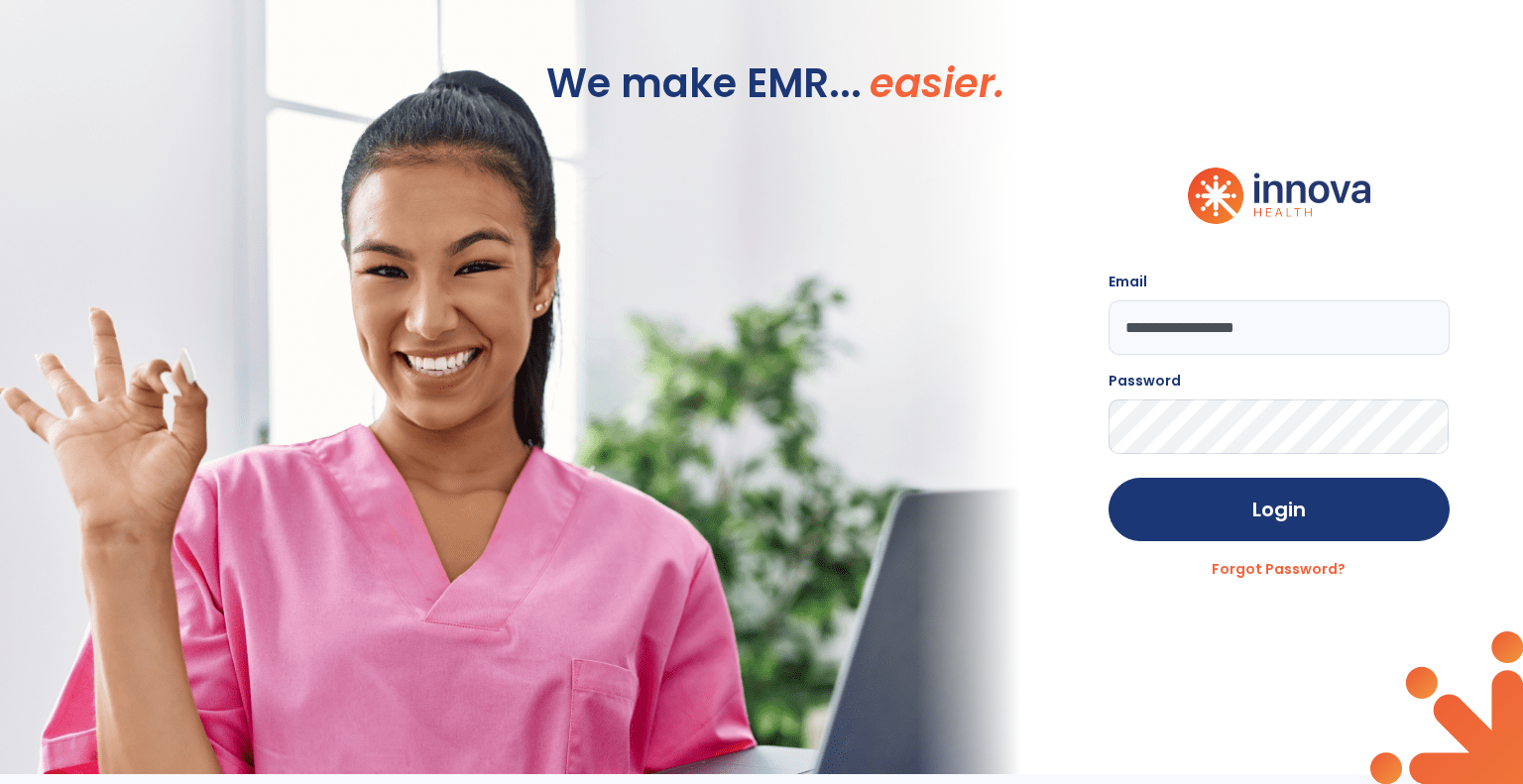click on "Login" 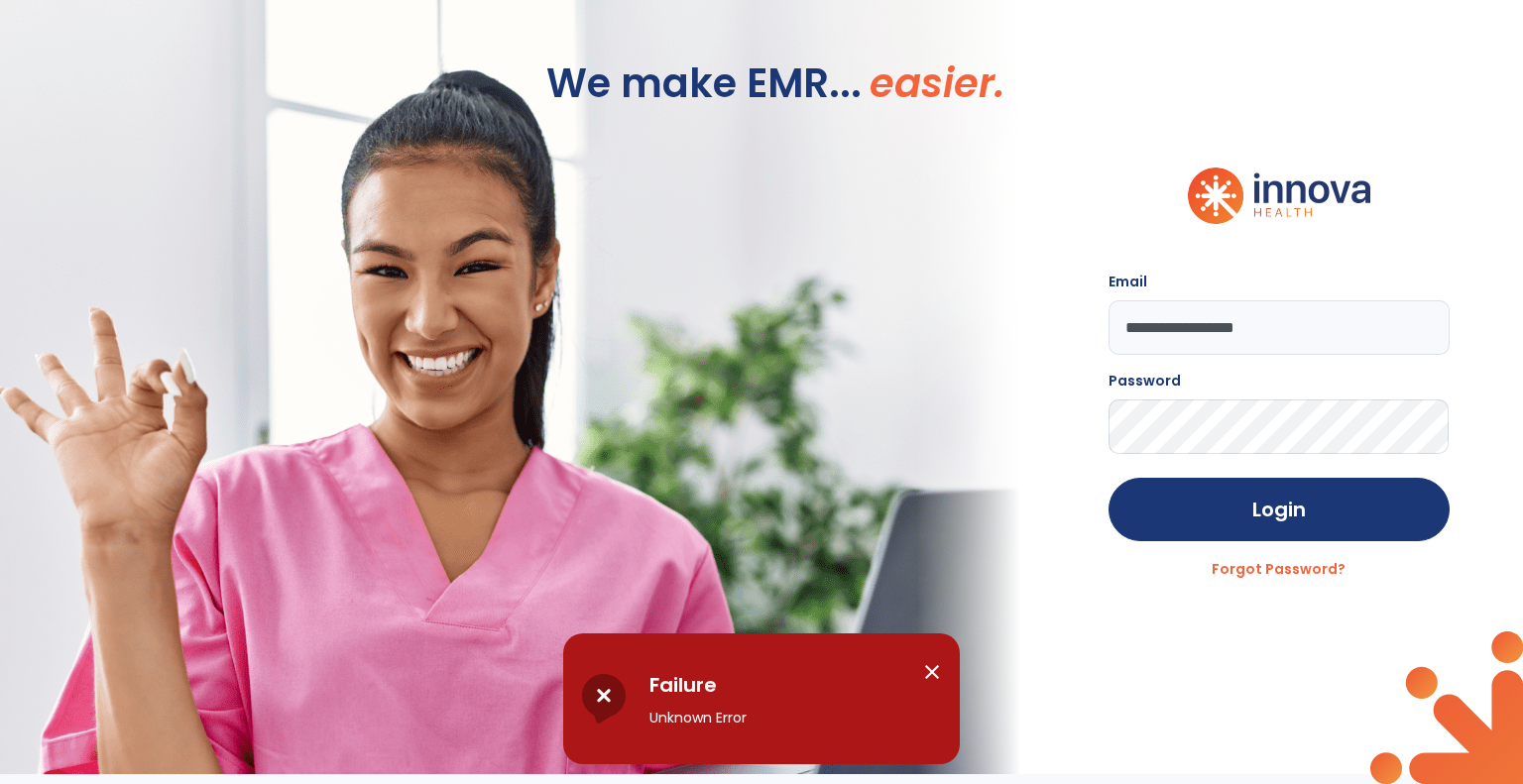 click on "**********" 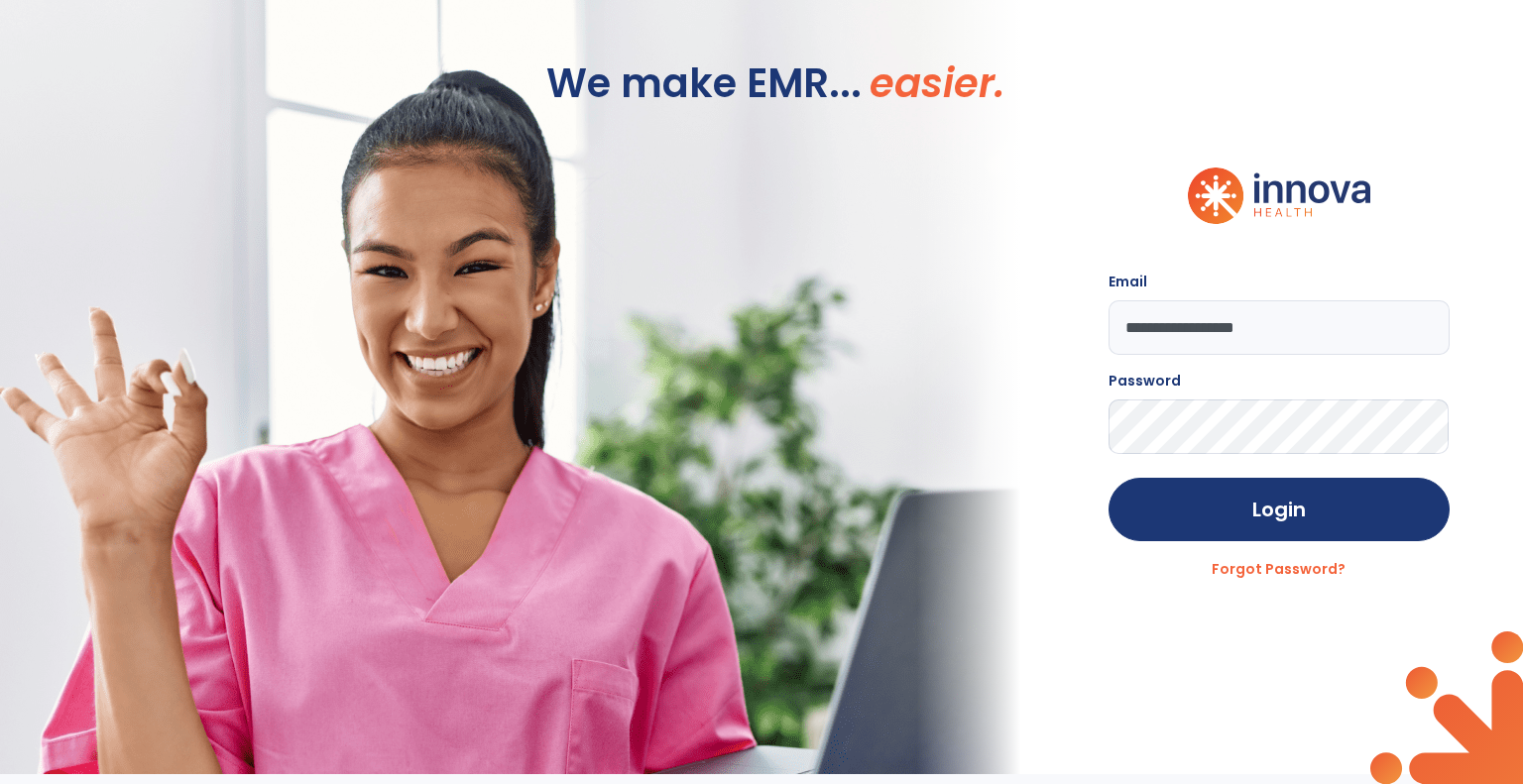 click on "**********" 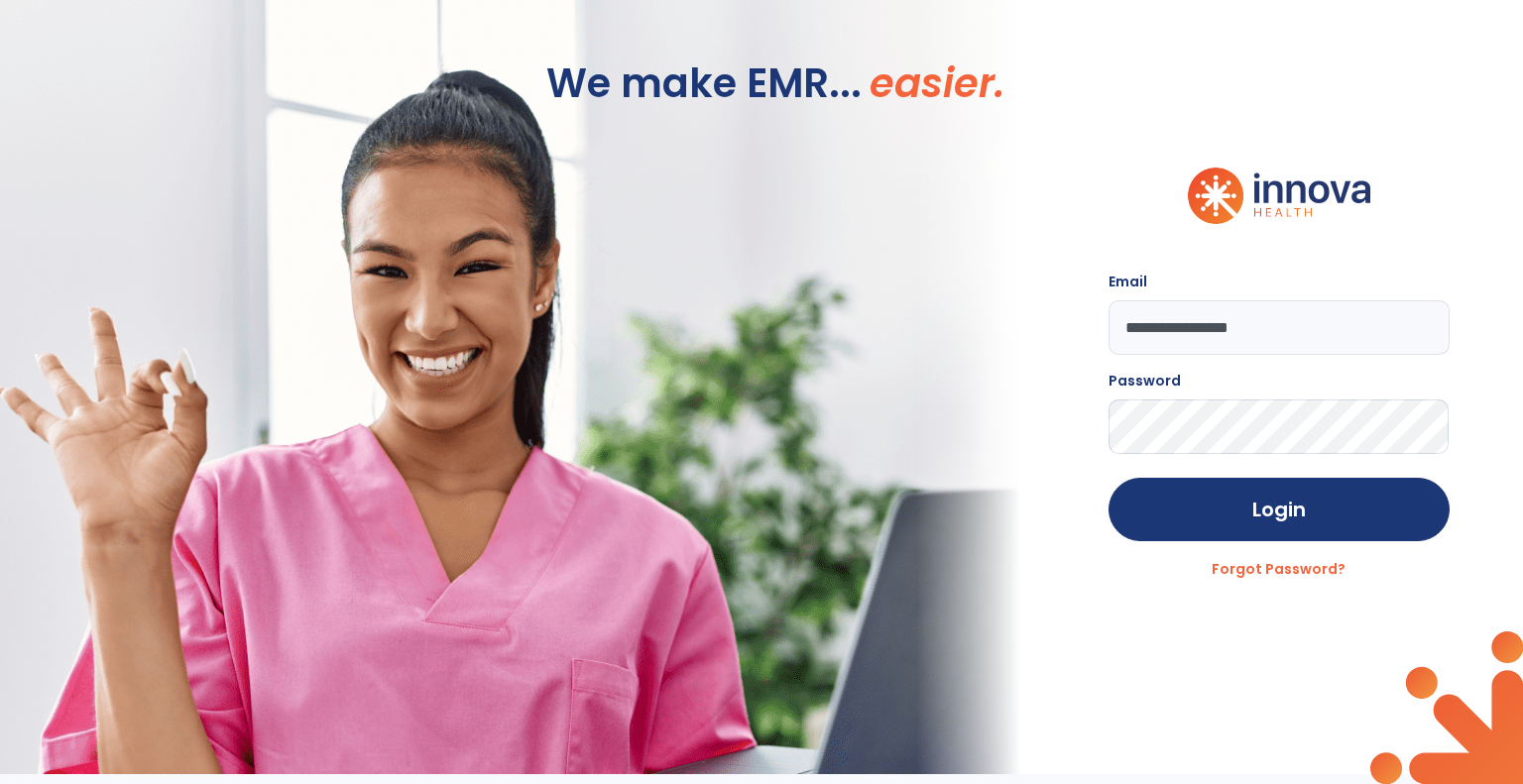 type on "**********" 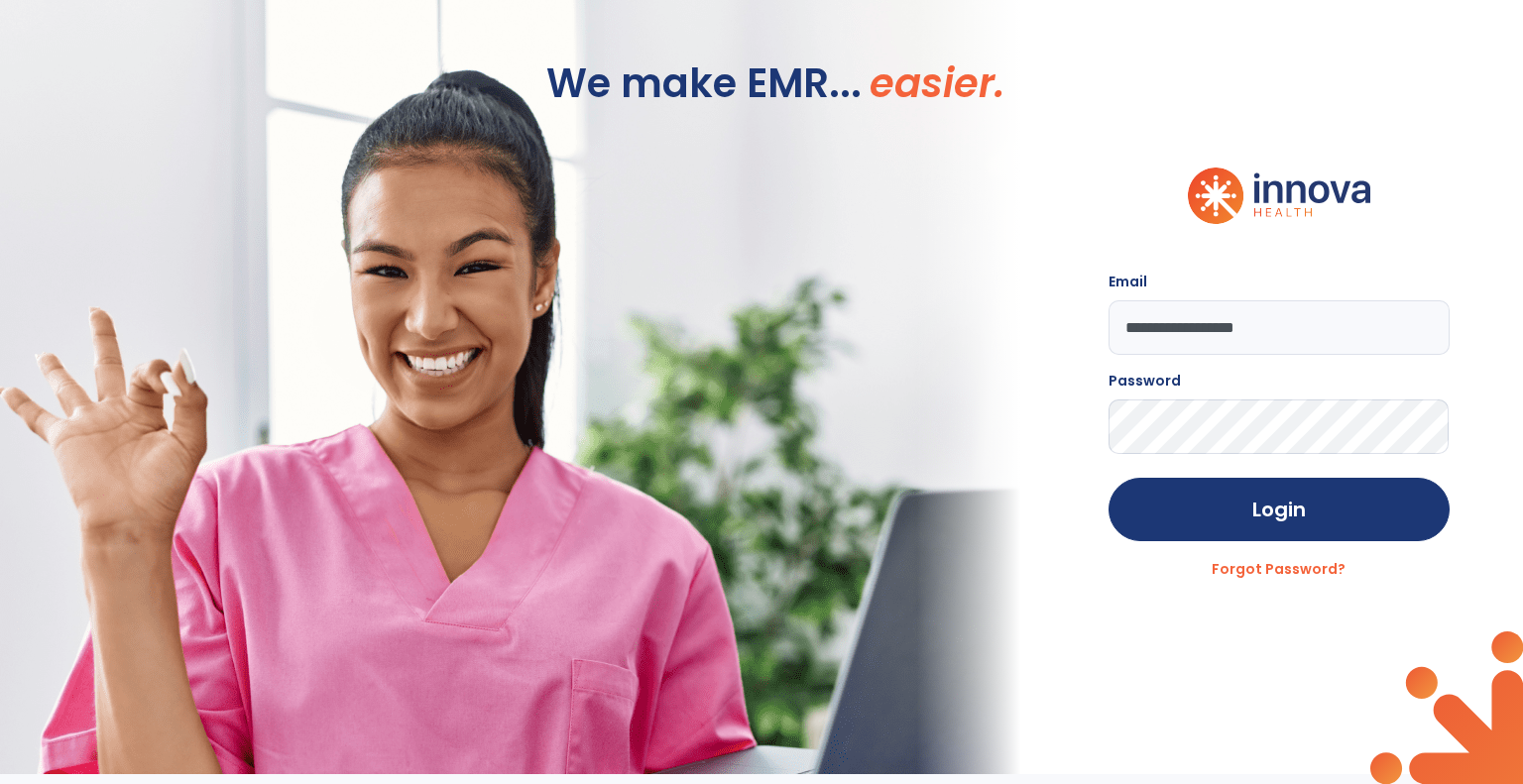 click on "Login" 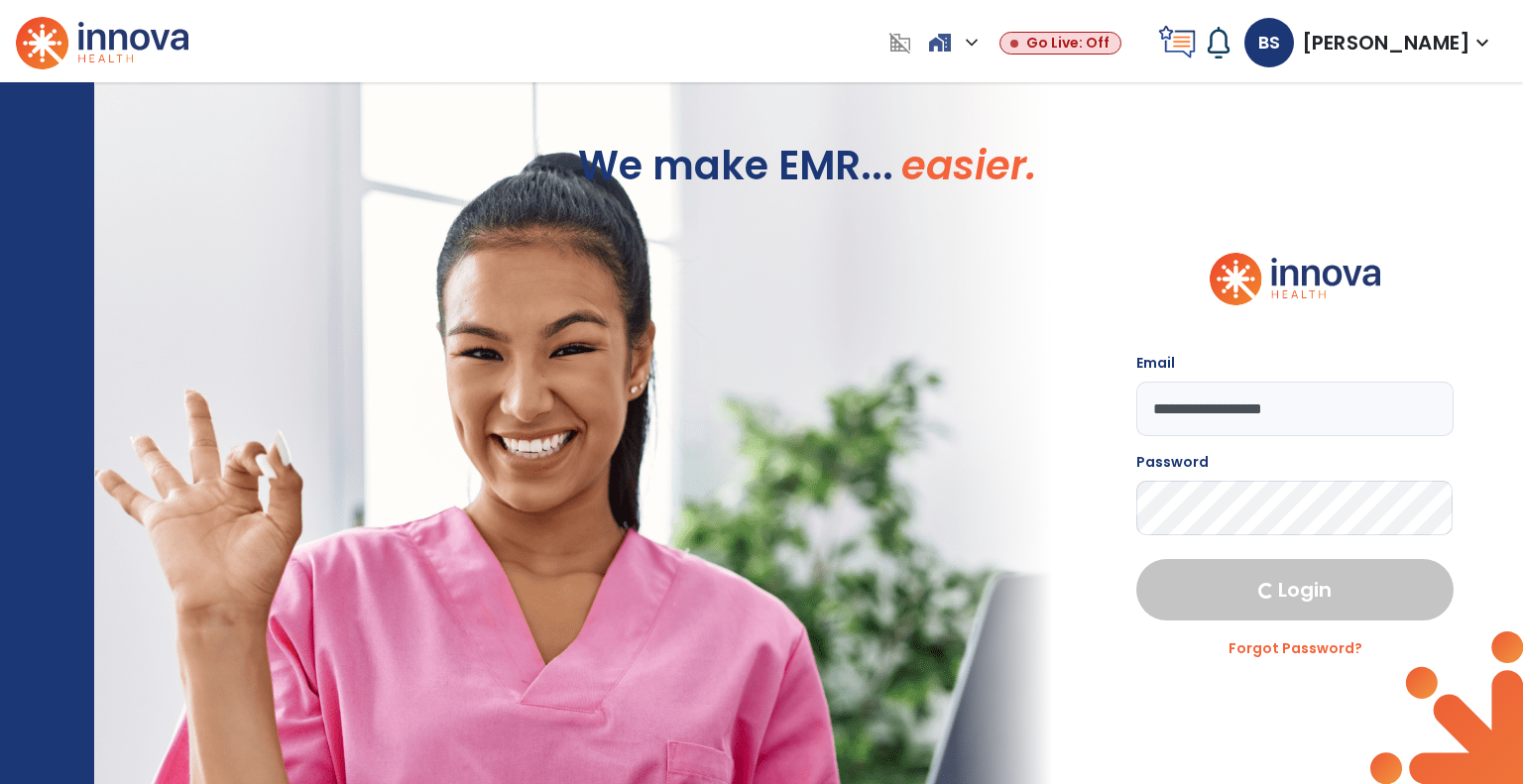 select on "****" 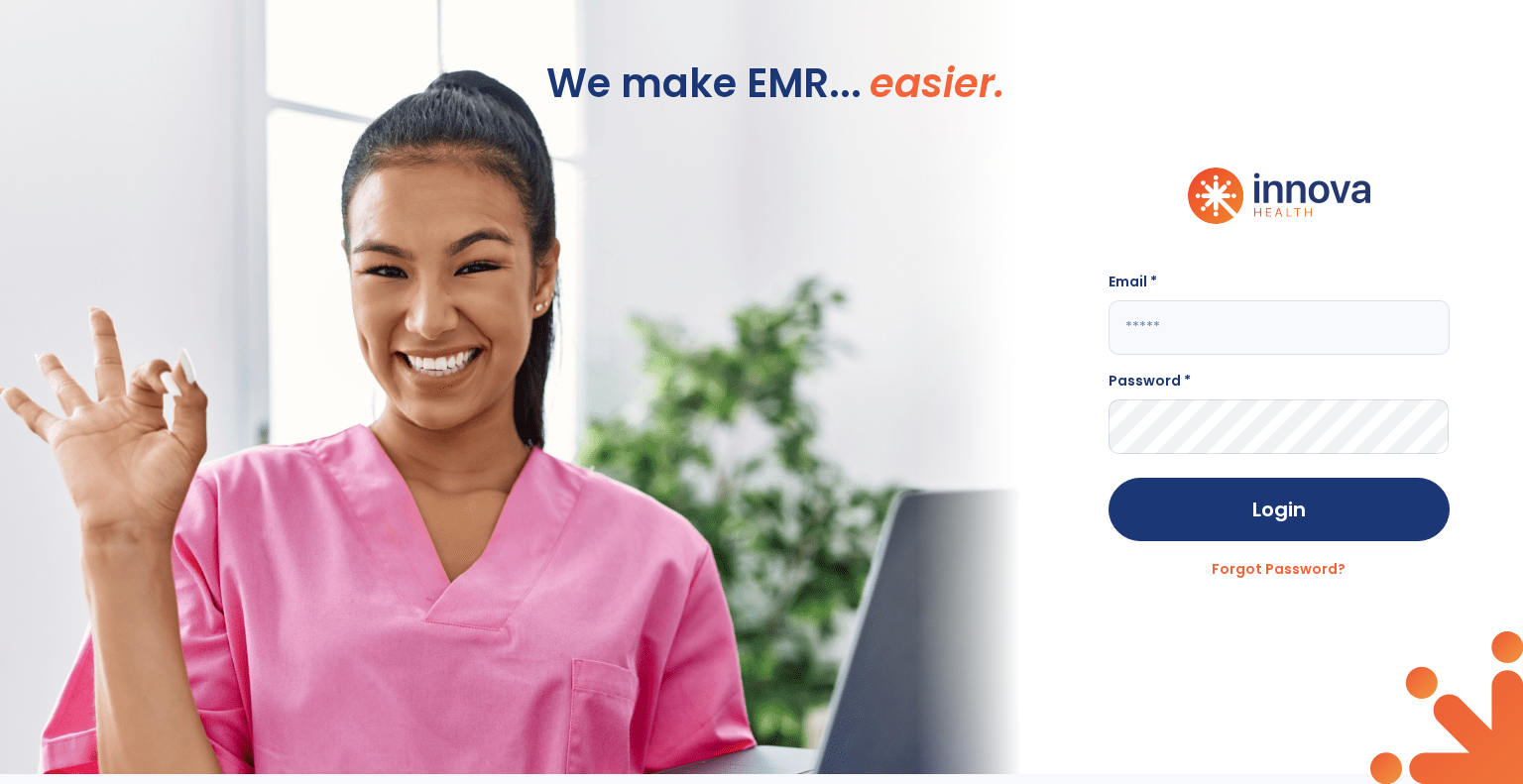 click 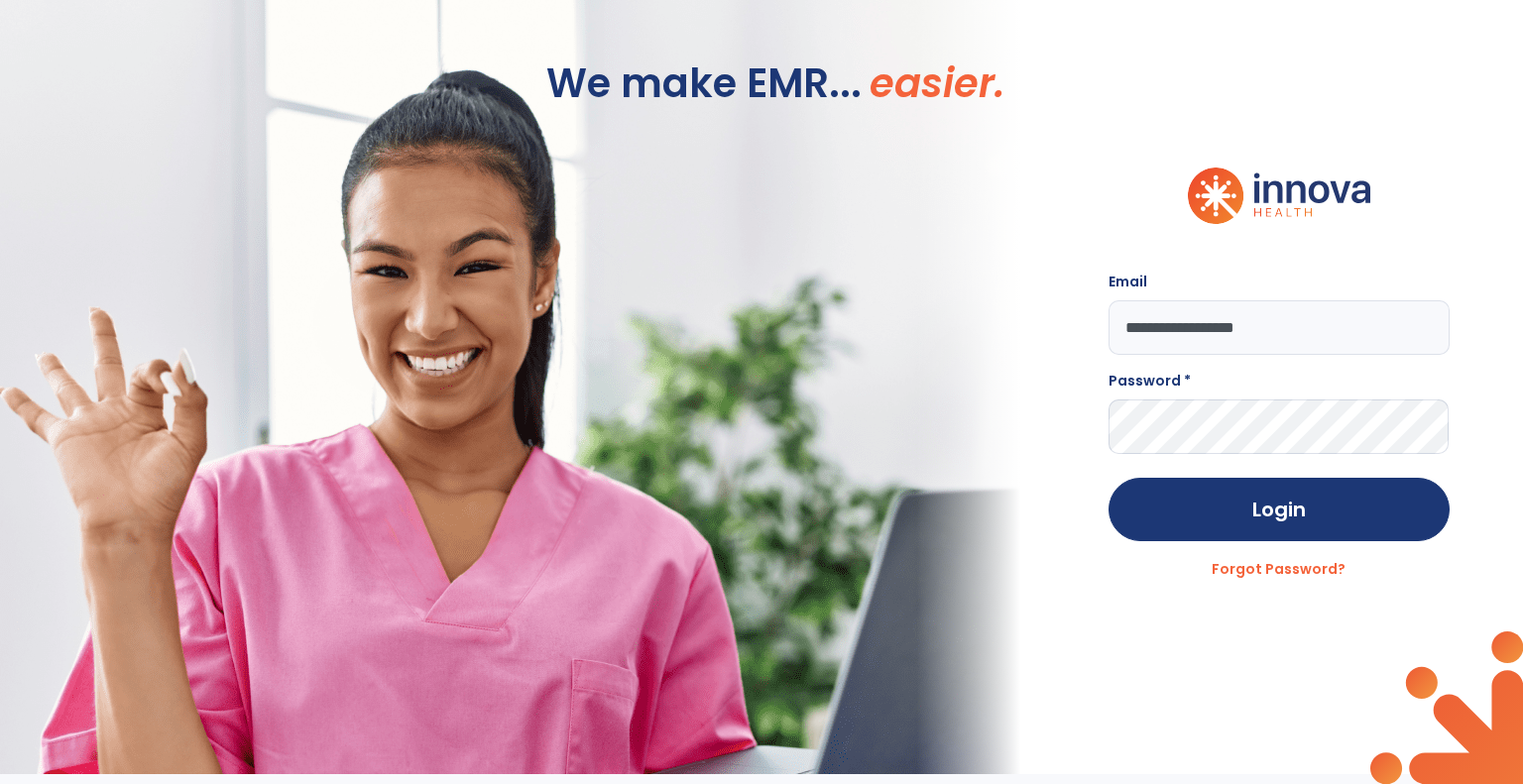 type on "**********" 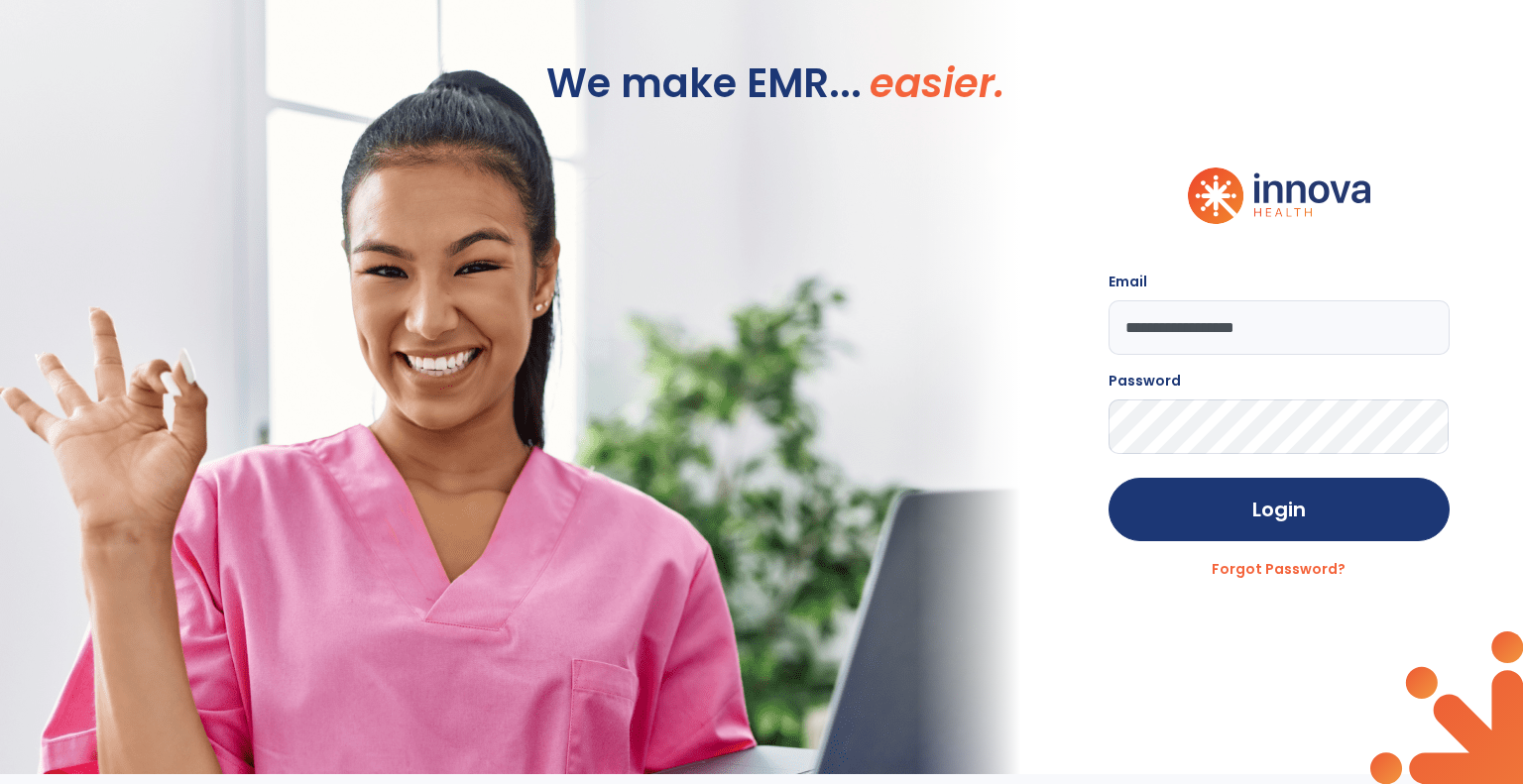 click on "Login" 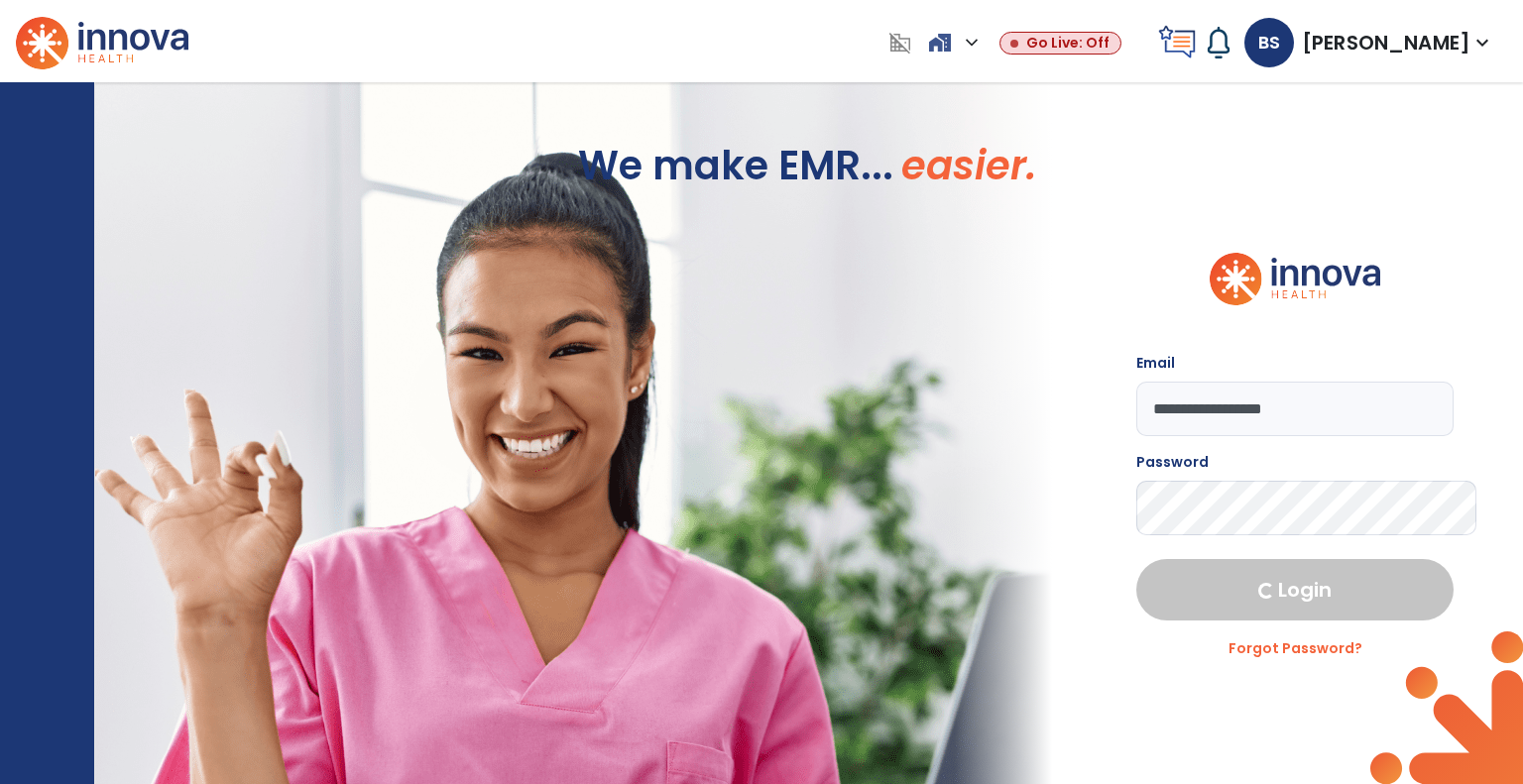 select on "****" 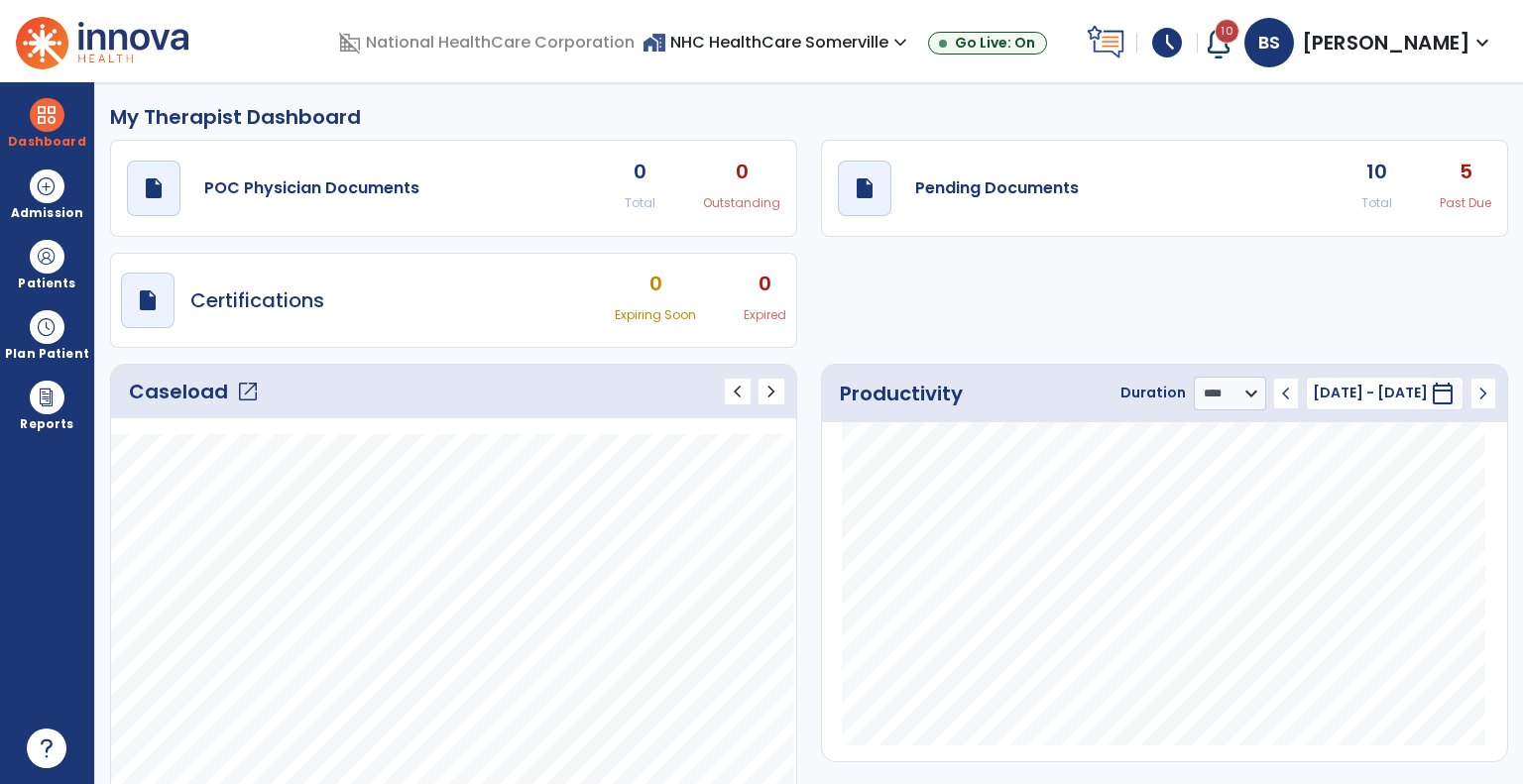 click on "10" 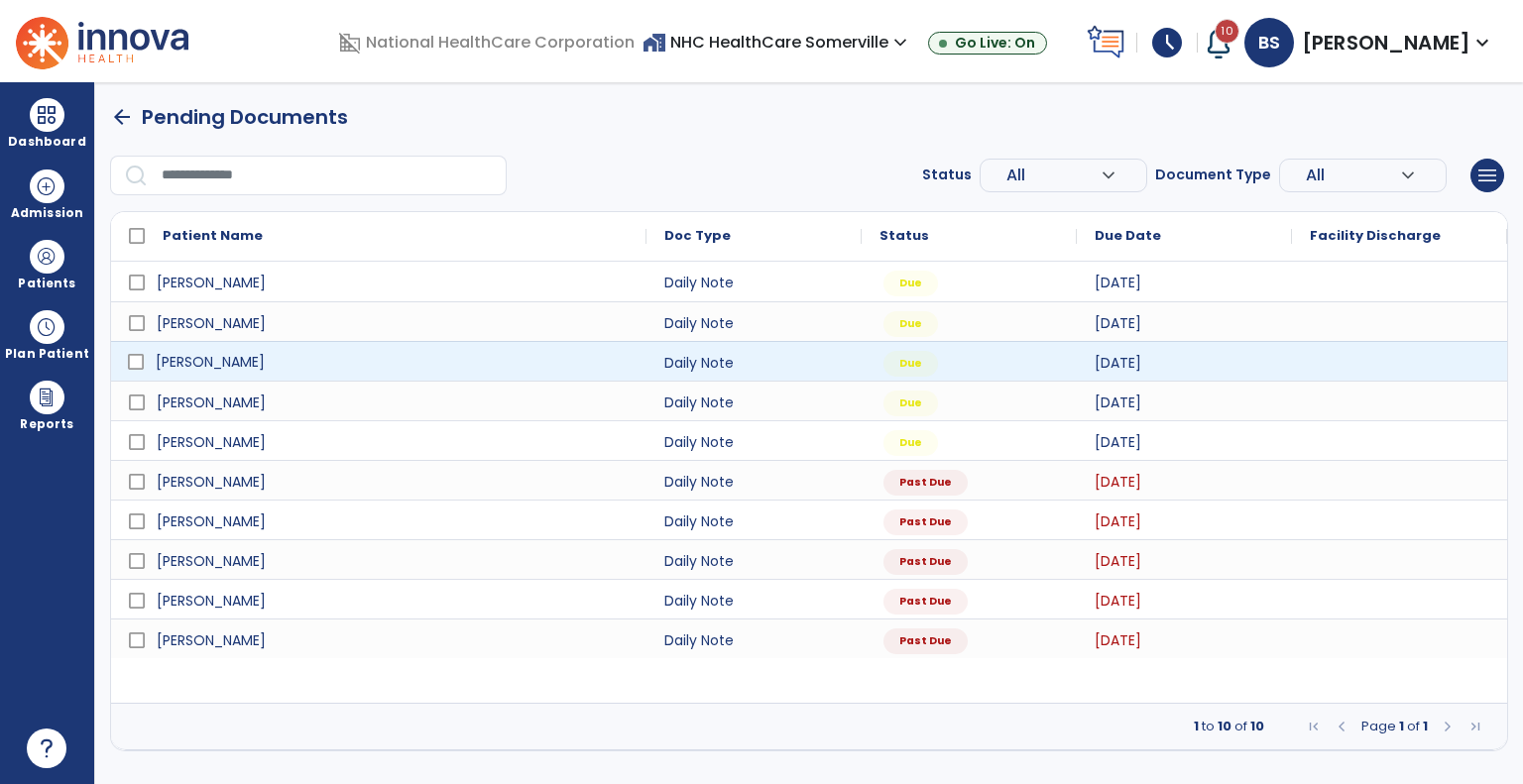 click on "[PERSON_NAME]" at bounding box center (393, 362) 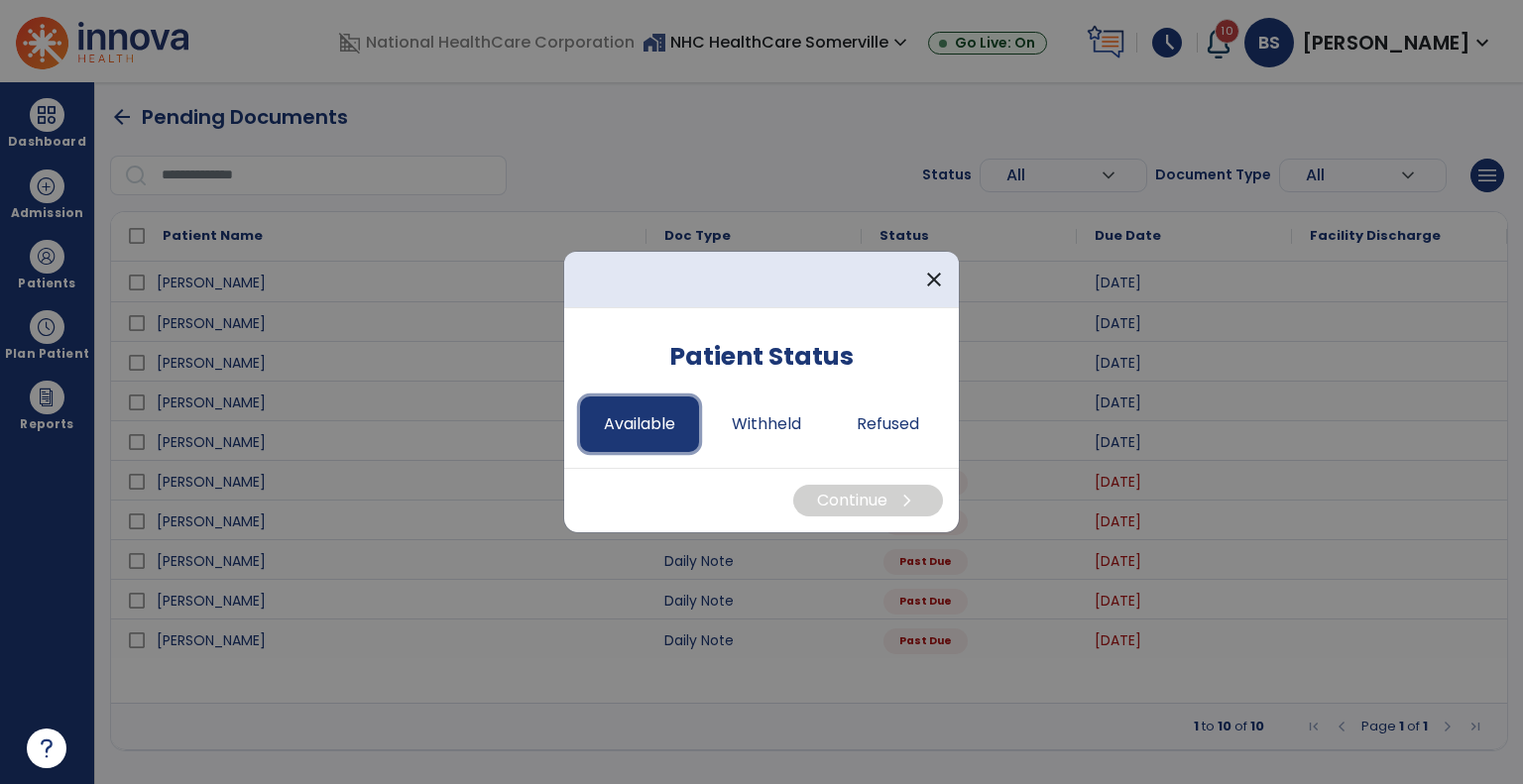 click on "Available" at bounding box center [640, 424] 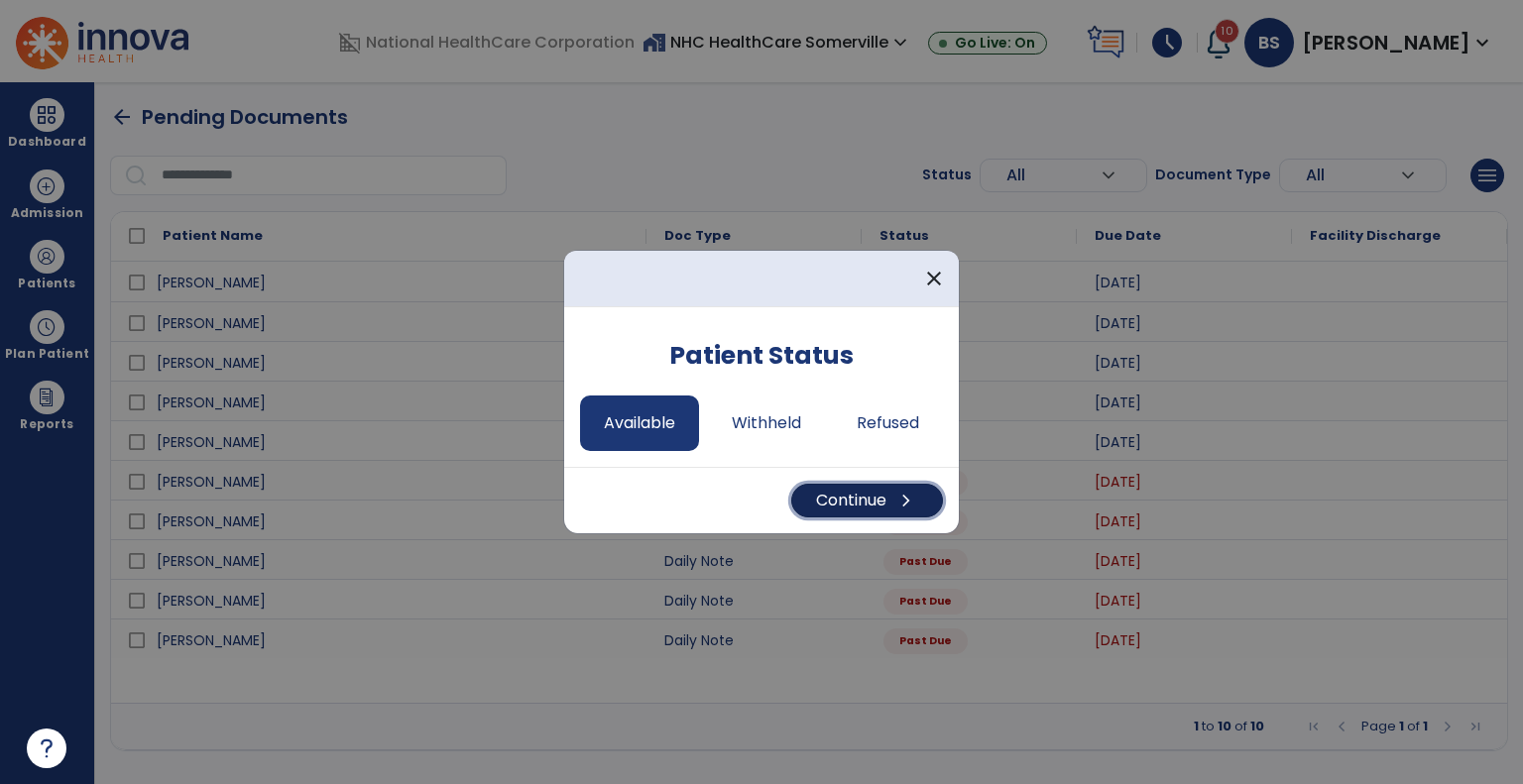 click on "Continue   chevron_right" at bounding box center [867, 501] 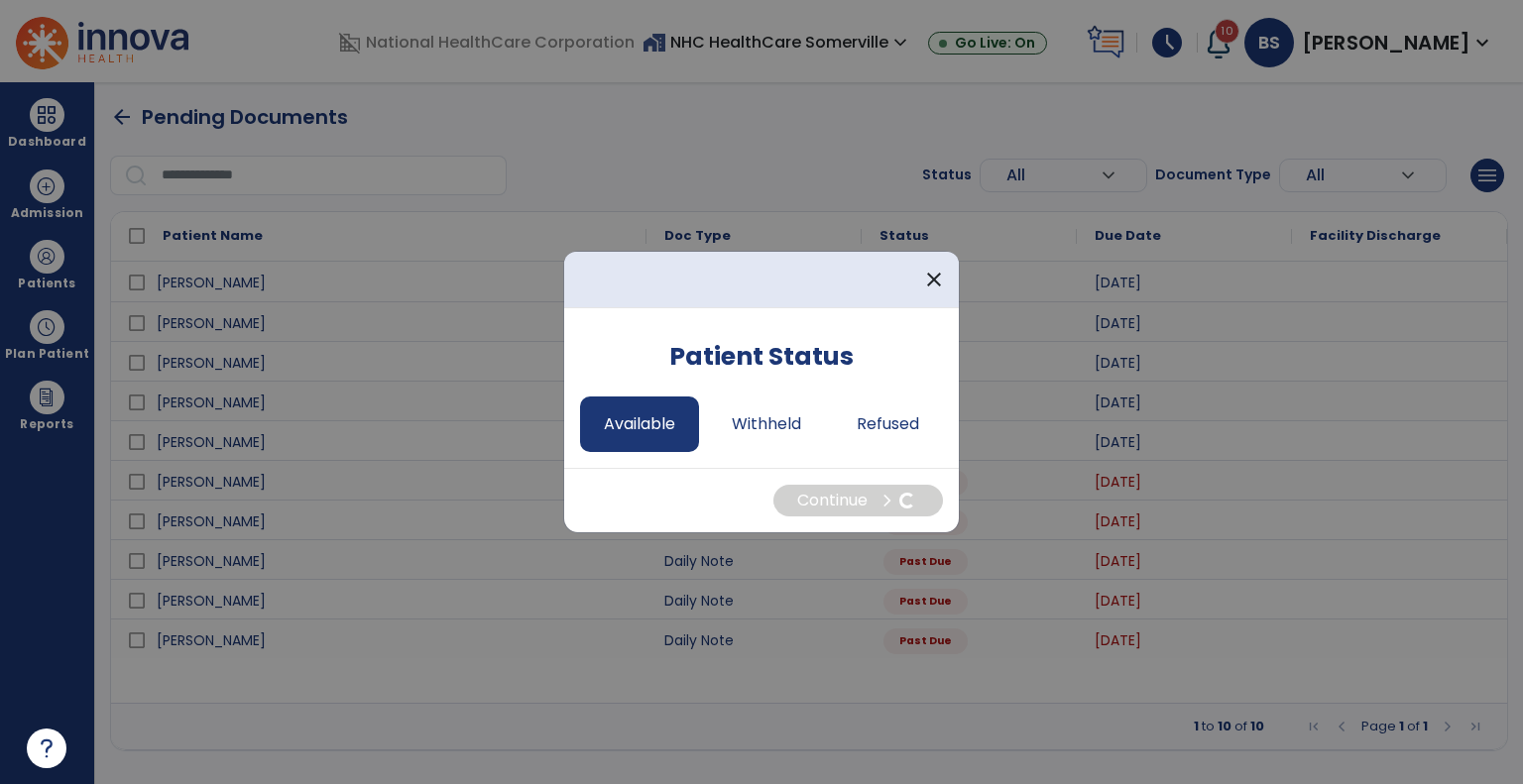 select on "*" 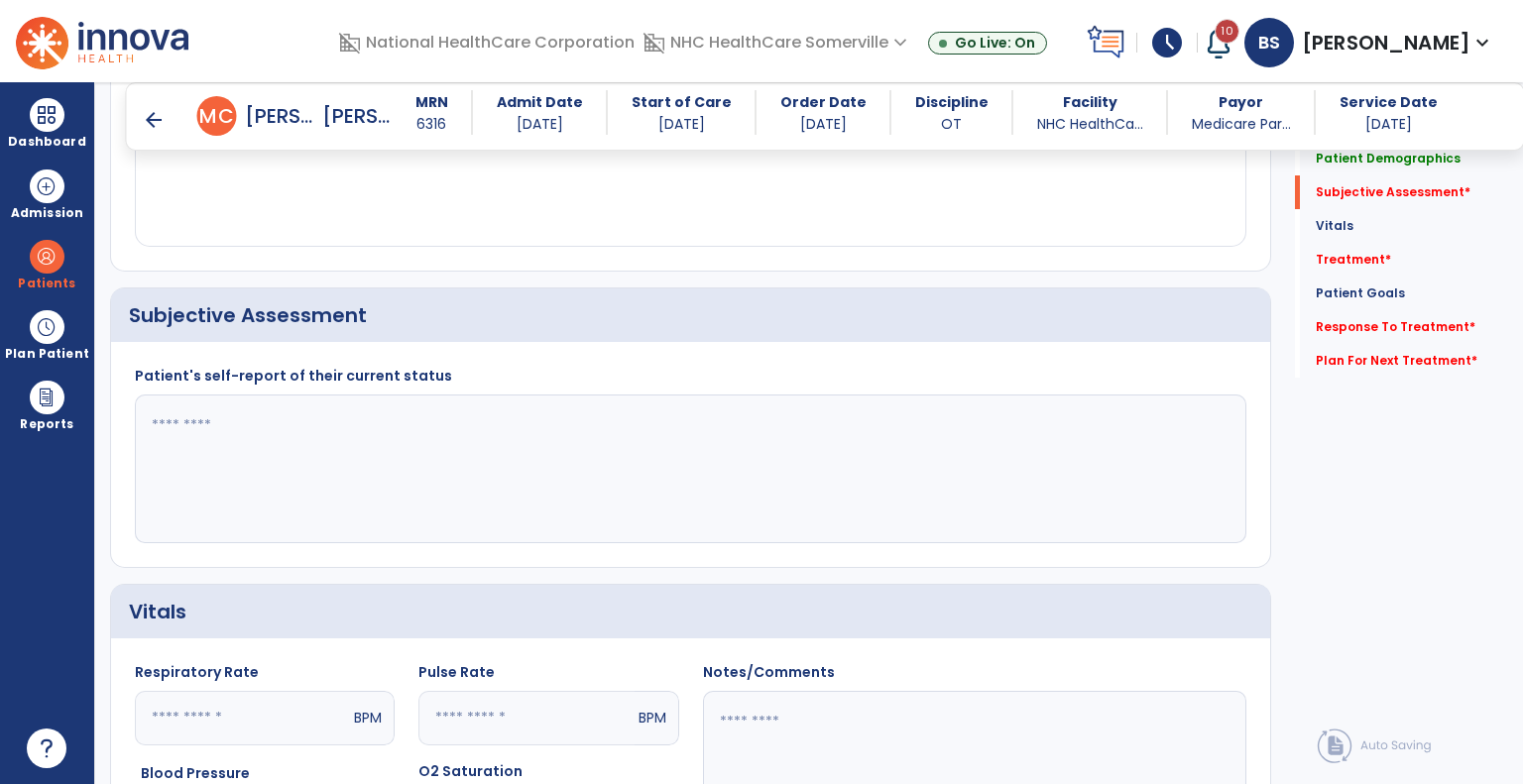 scroll, scrollTop: 0, scrollLeft: 0, axis: both 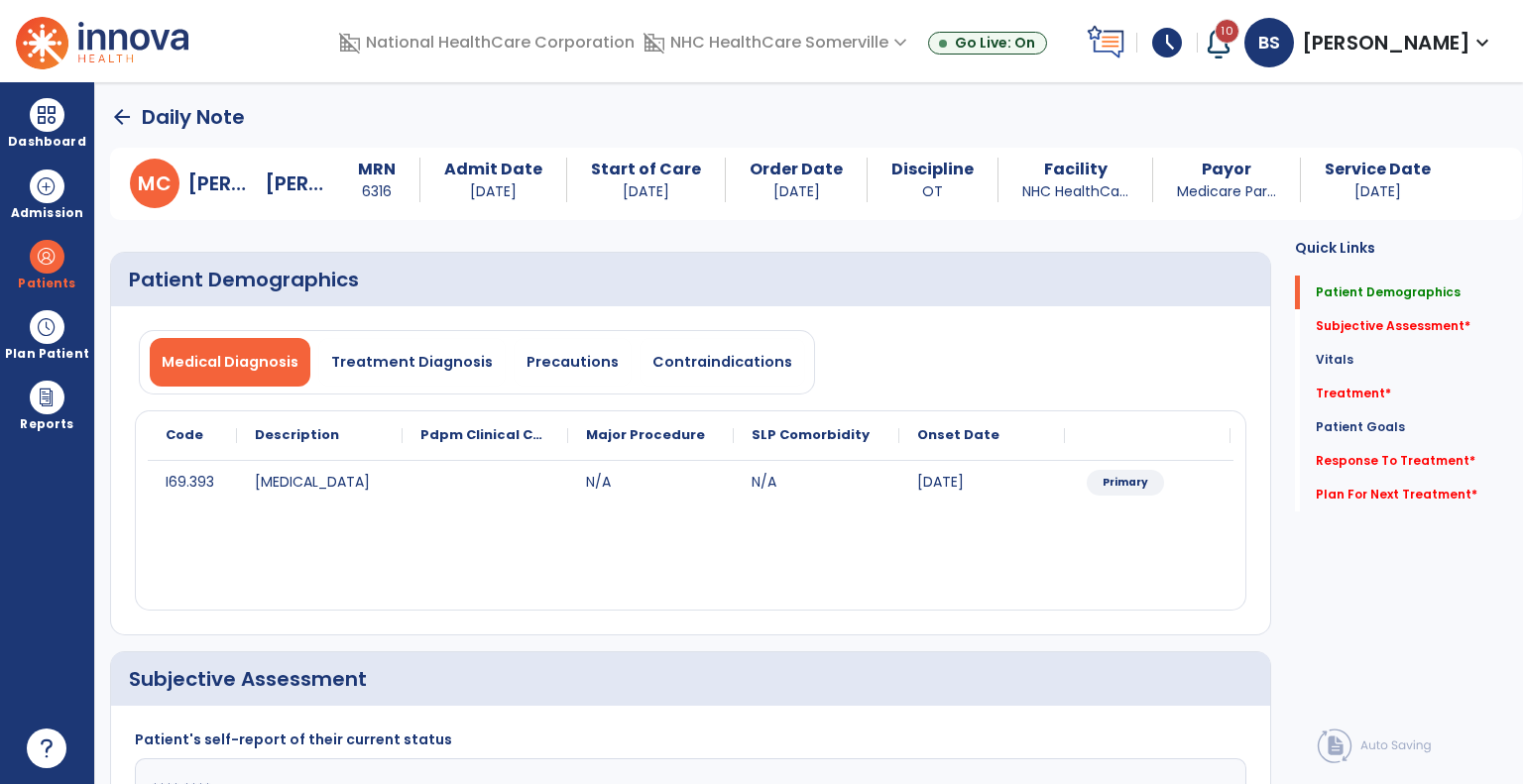 click on "arrow_back" 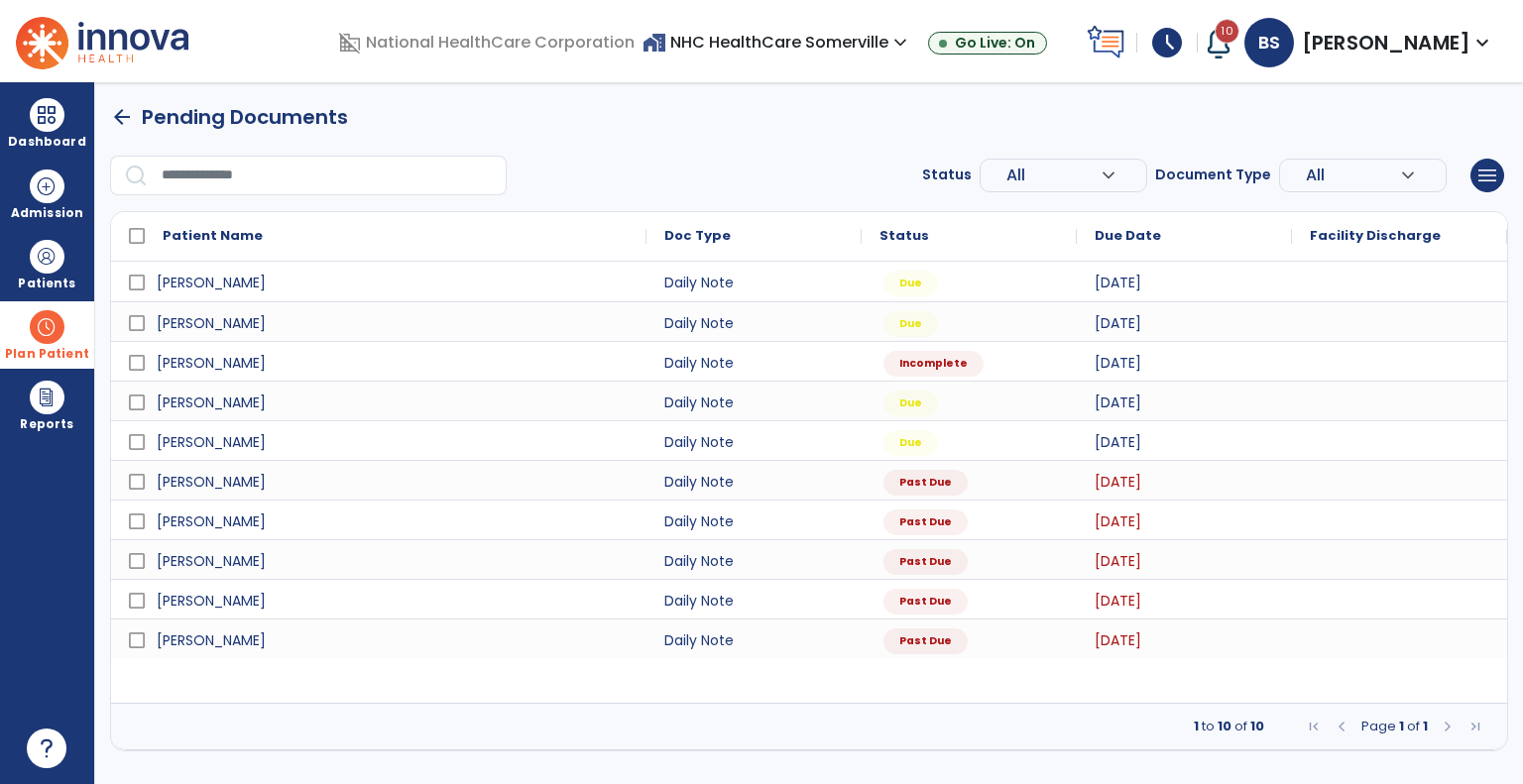 click on "Plan Patient" at bounding box center [47, 264] 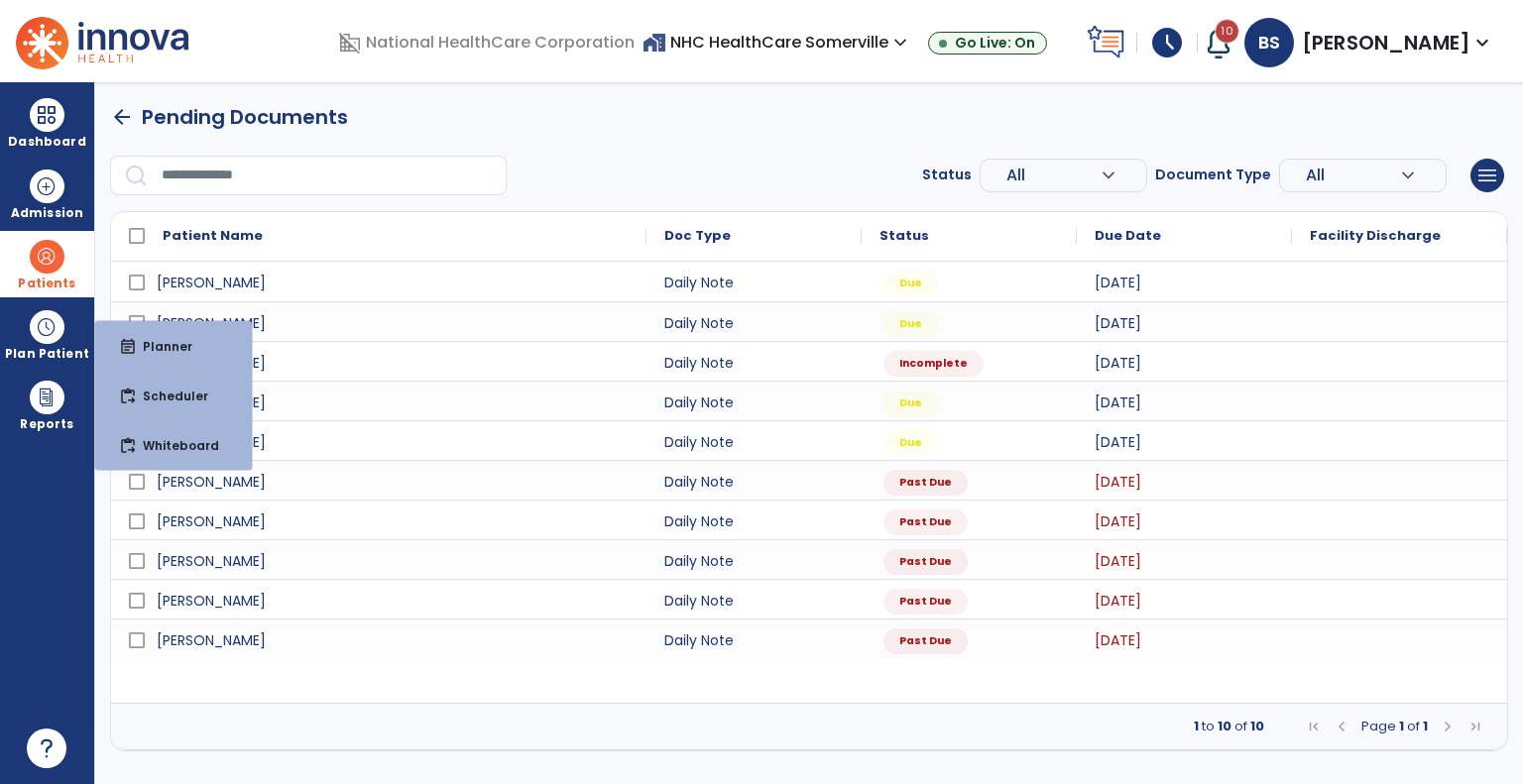 click on "Patients" at bounding box center (47, 264) 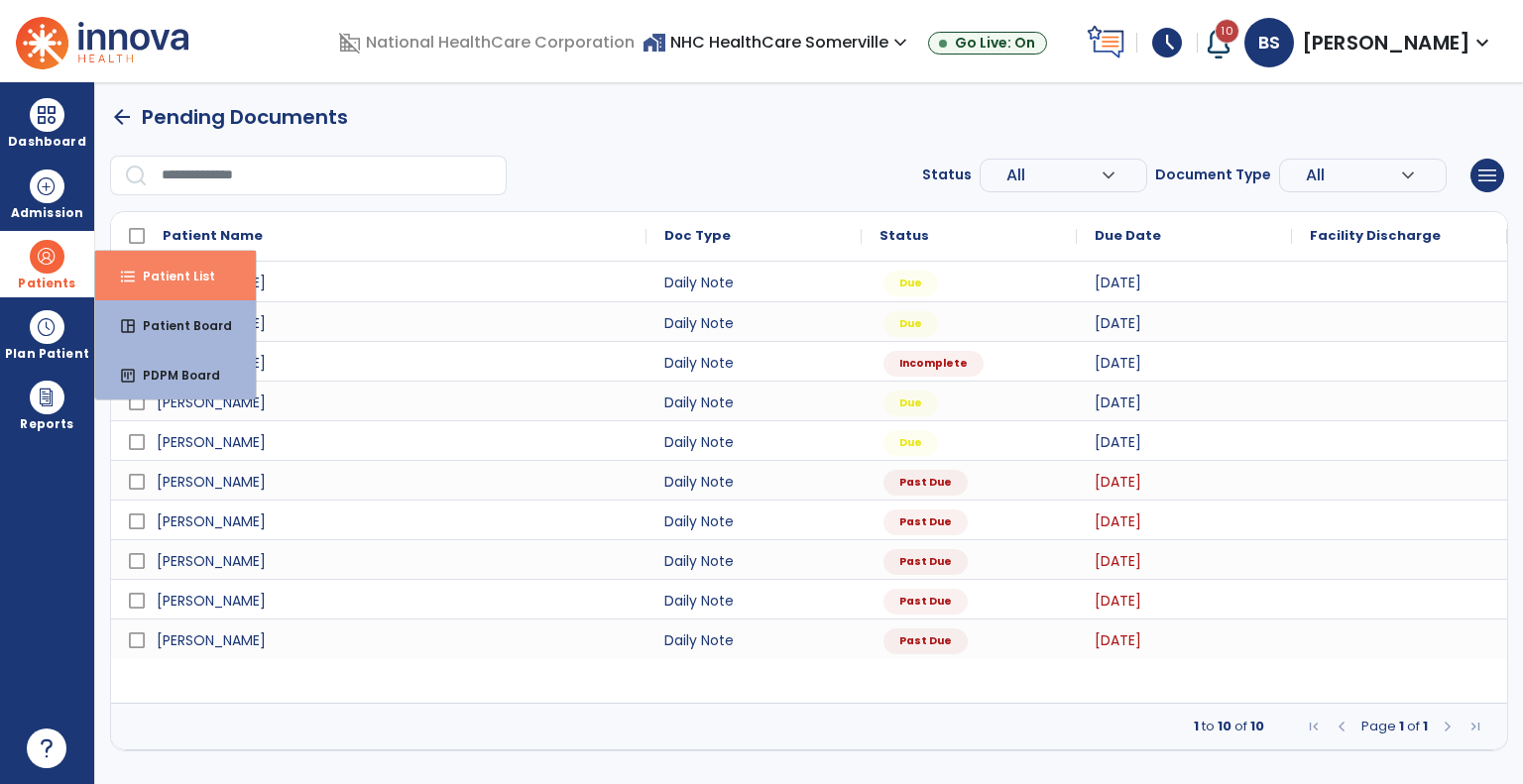 click on "format_list_bulleted  Patient List" at bounding box center (176, 276) 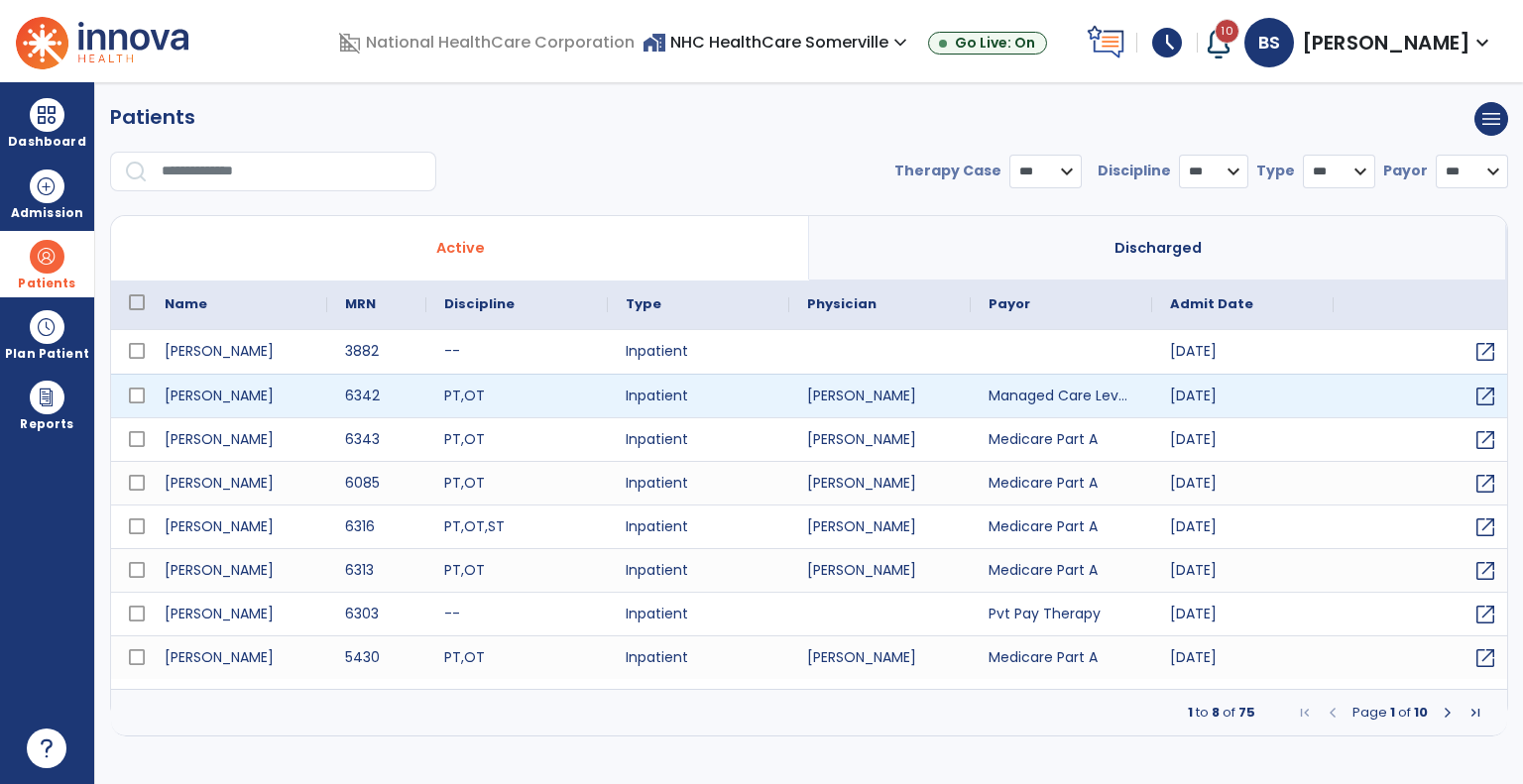 select on "***" 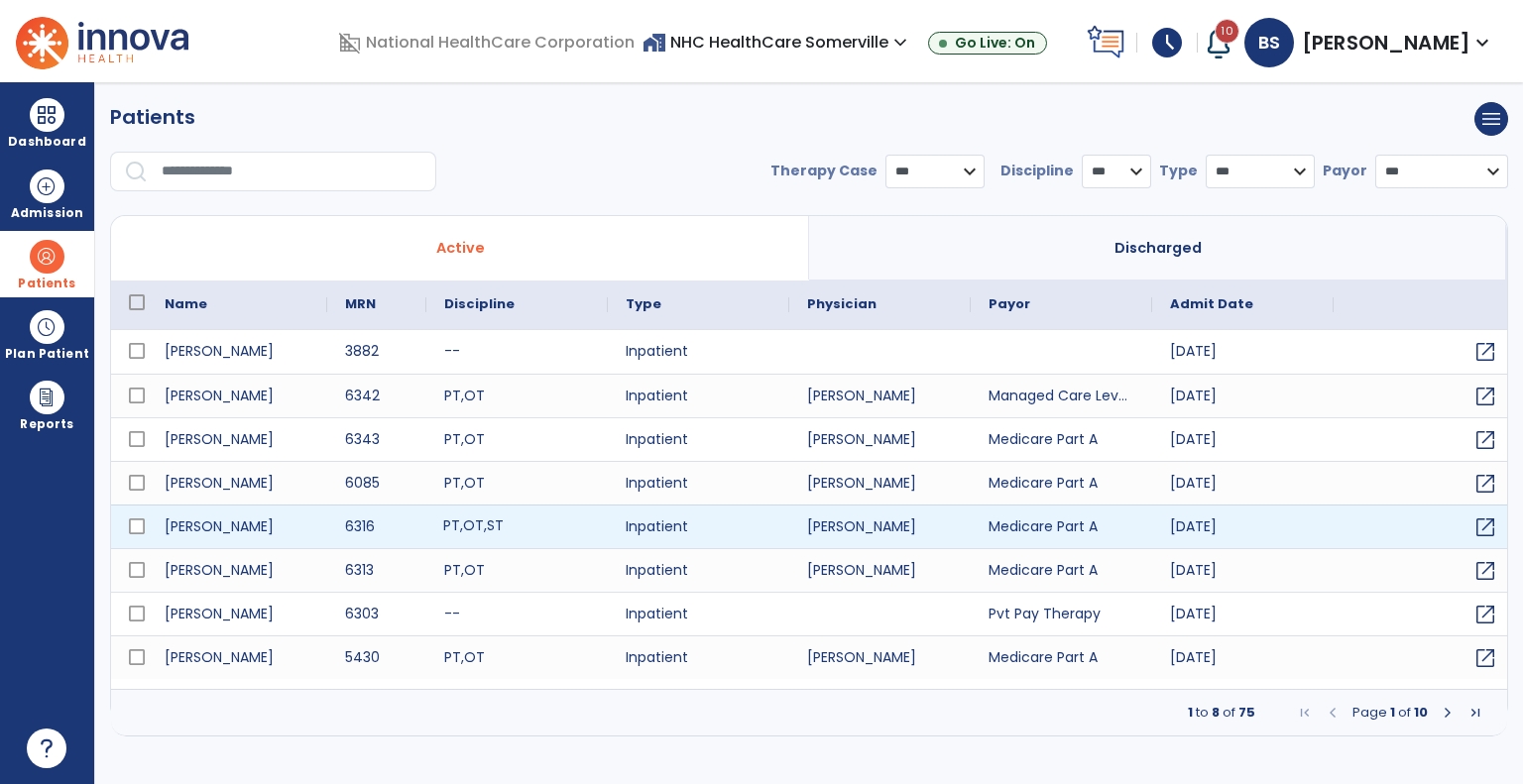 click on "PT , OT , ST" at bounding box center (517, 526) 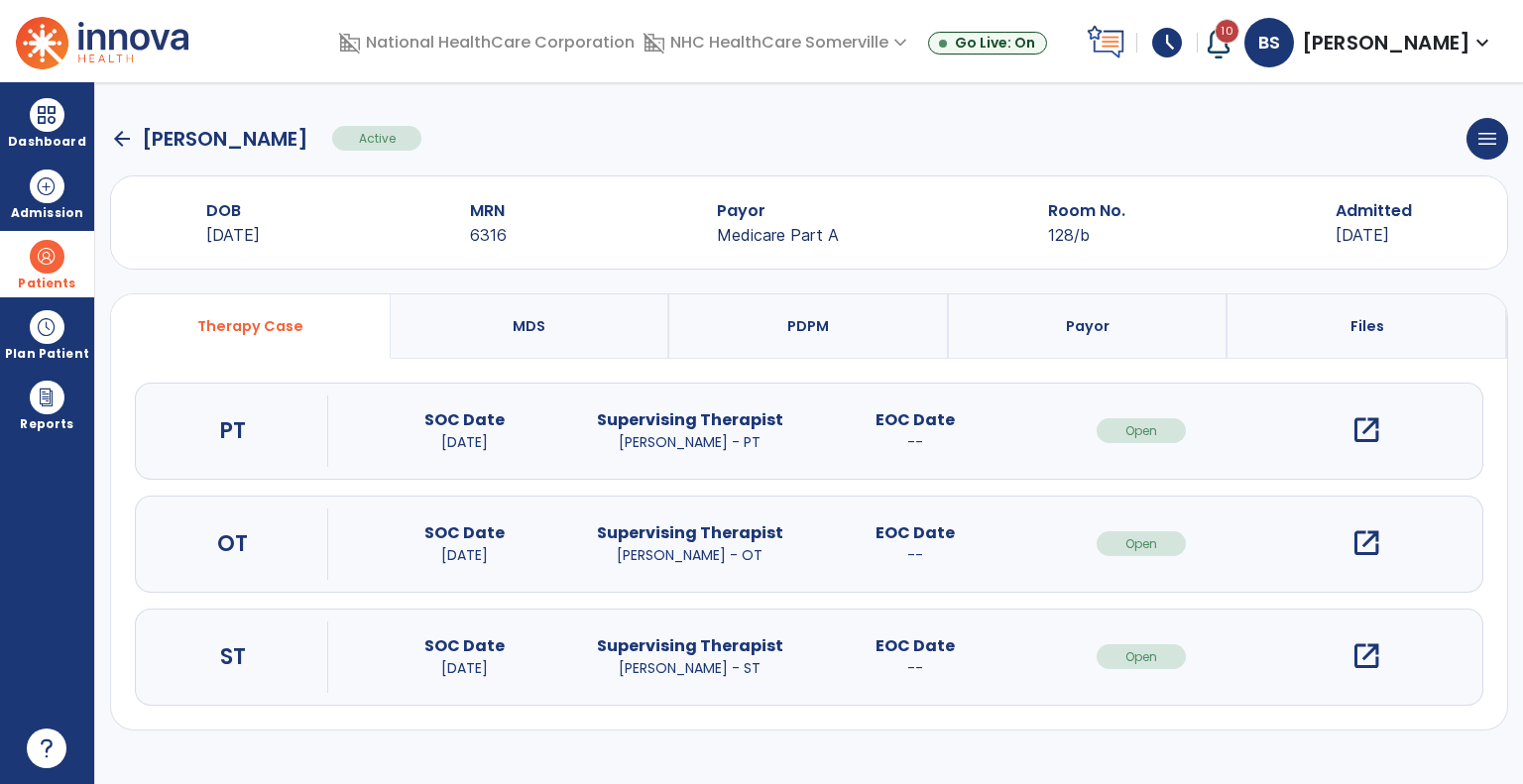 click on "open_in_new" at bounding box center (1366, 543) 